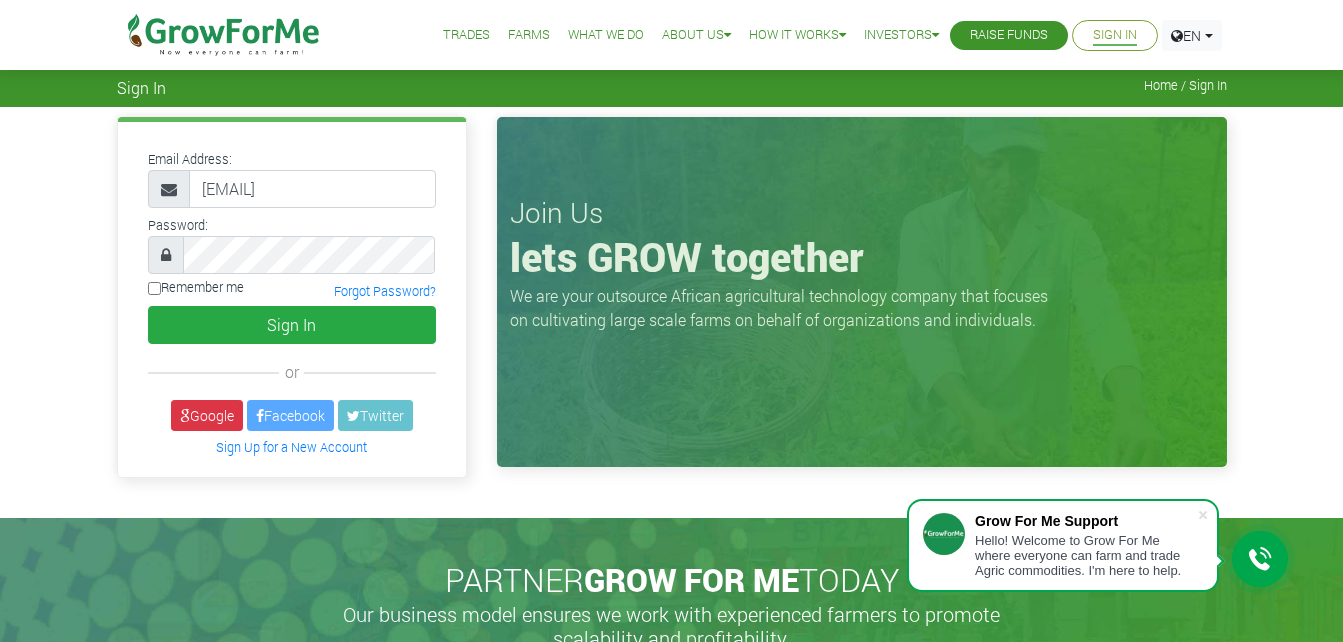 scroll, scrollTop: 0, scrollLeft: 0, axis: both 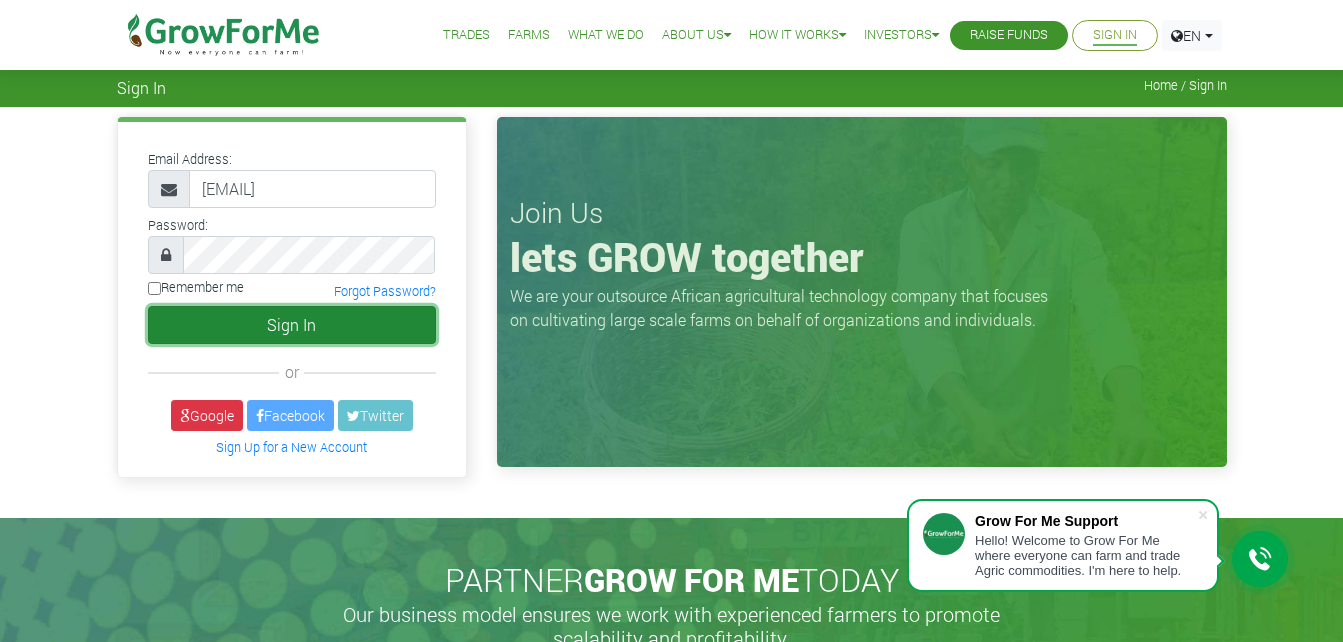 click on "Sign In" at bounding box center [292, 325] 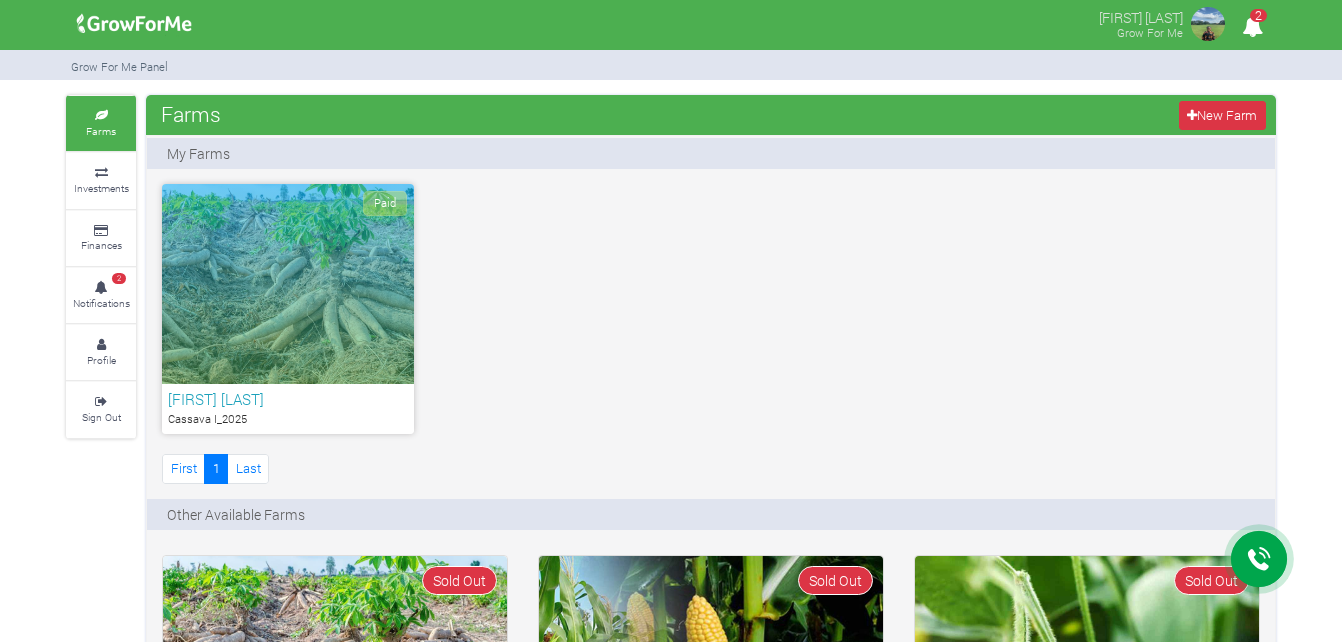 scroll, scrollTop: 0, scrollLeft: 0, axis: both 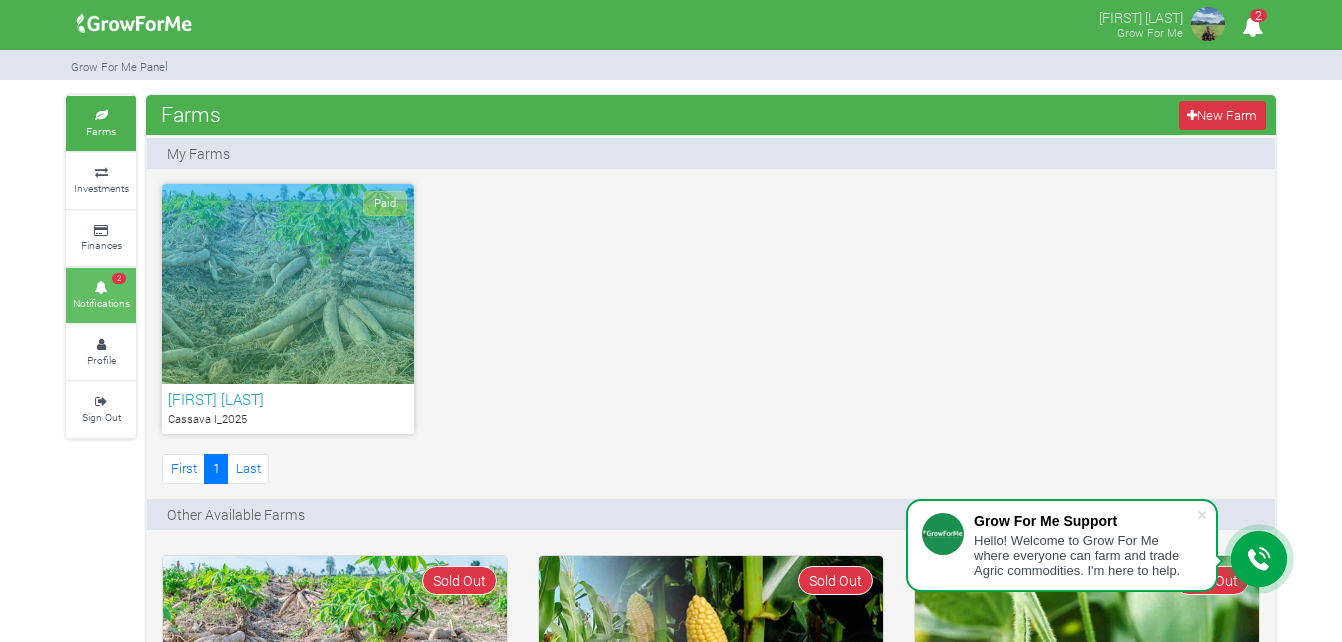 click at bounding box center (101, 288) 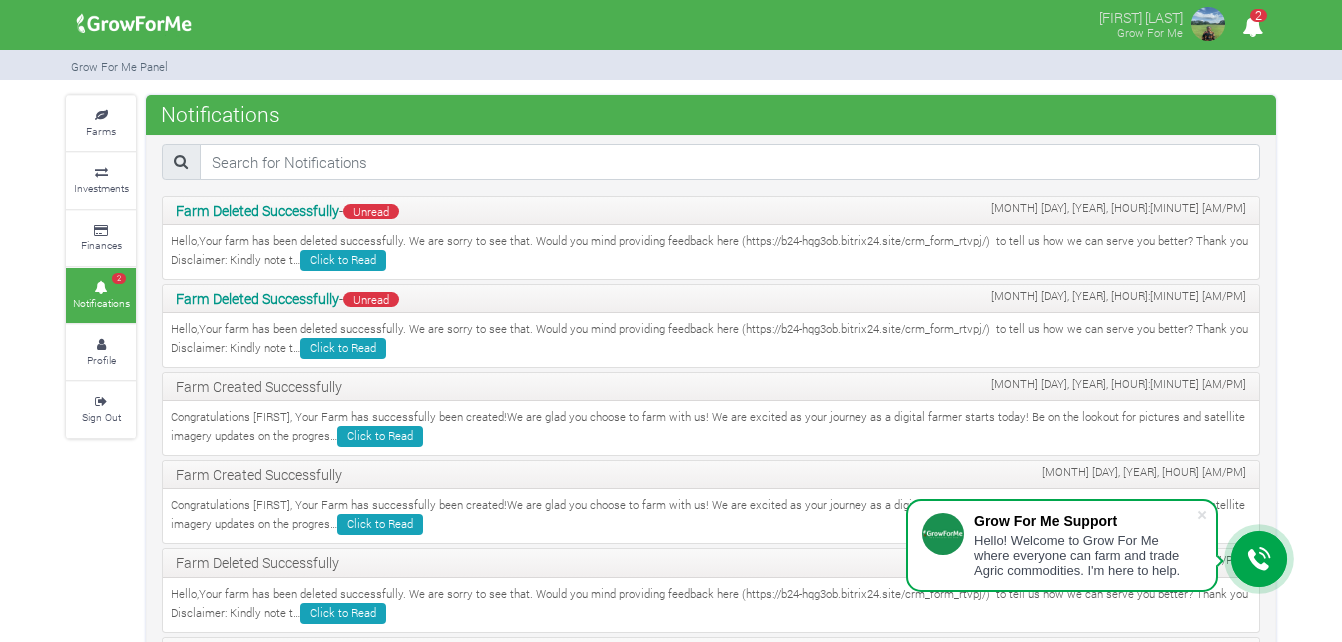 scroll, scrollTop: 0, scrollLeft: 0, axis: both 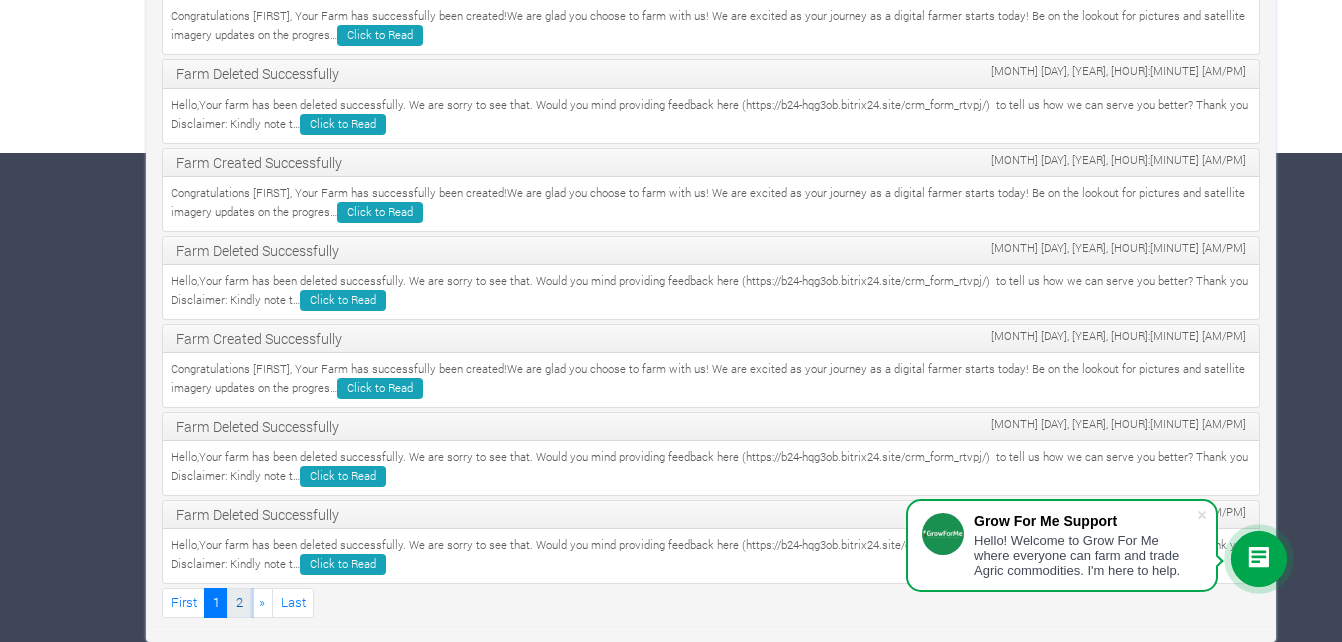 click on "2" at bounding box center (239, 602) 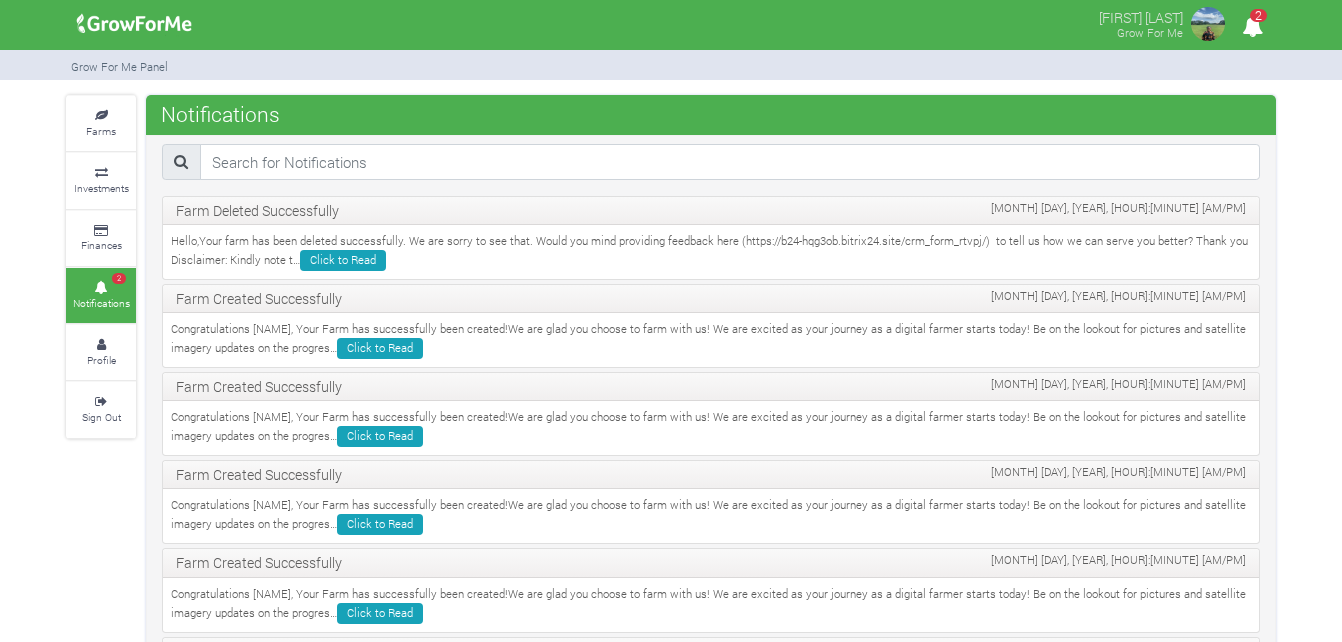 scroll, scrollTop: 0, scrollLeft: 0, axis: both 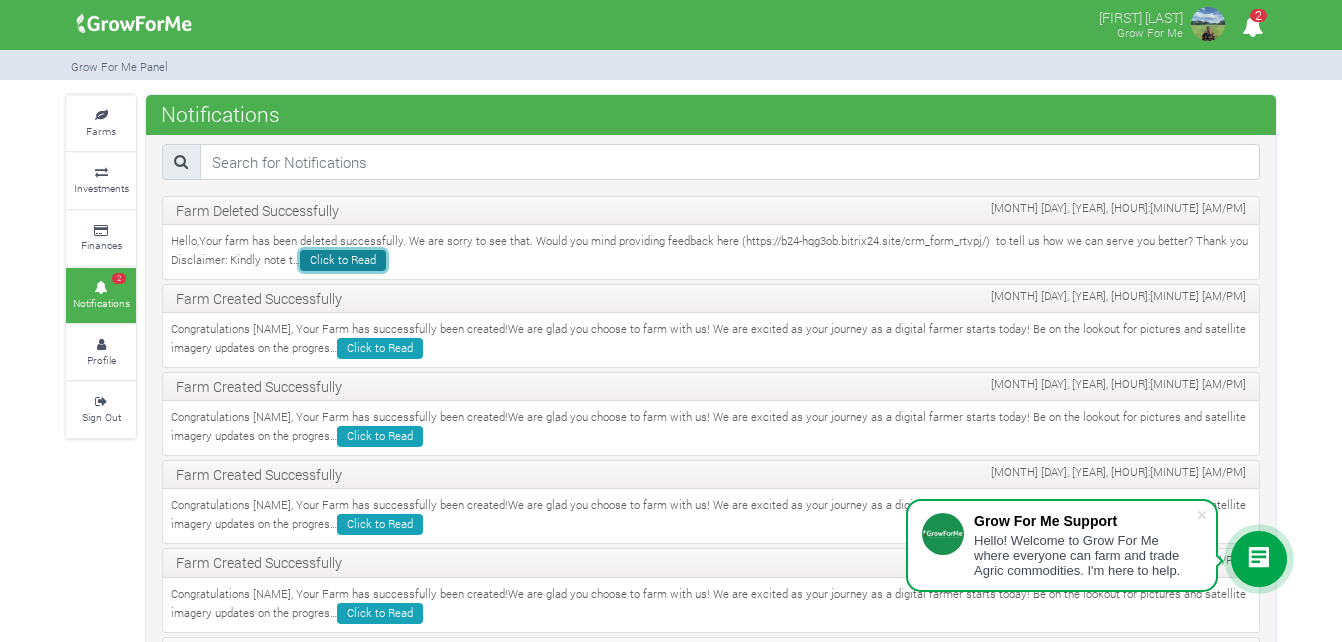 click on "Click to Read" at bounding box center [343, 260] 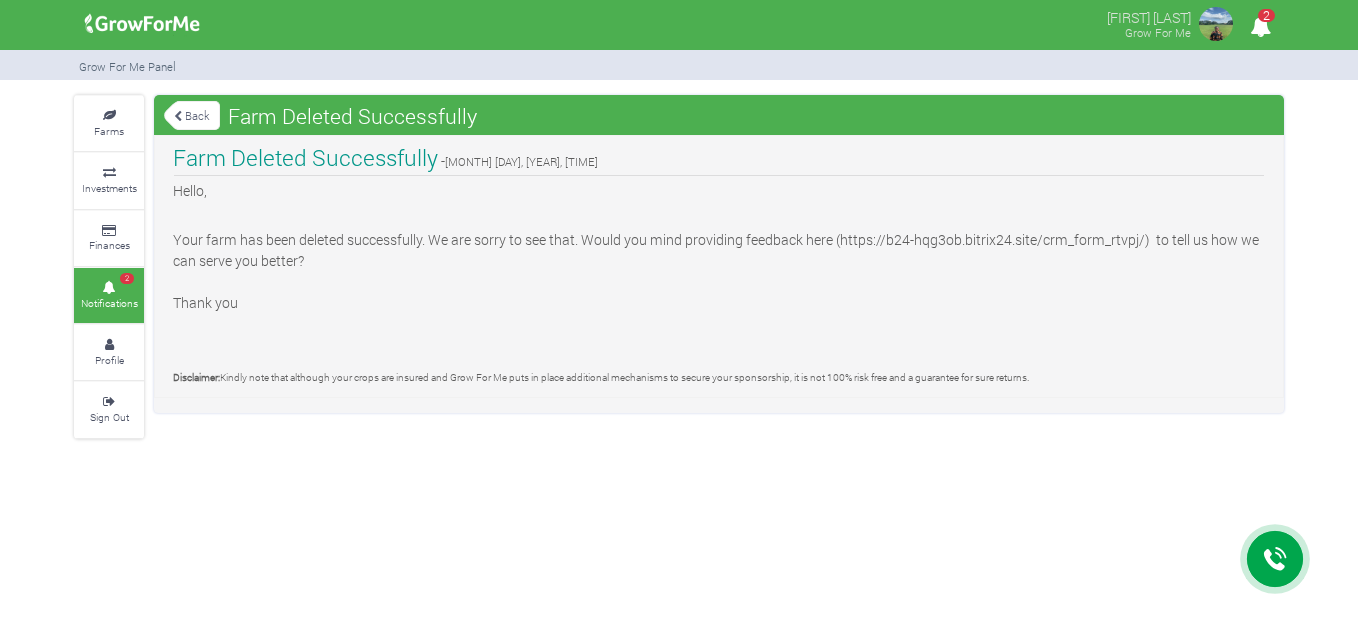scroll, scrollTop: 0, scrollLeft: 0, axis: both 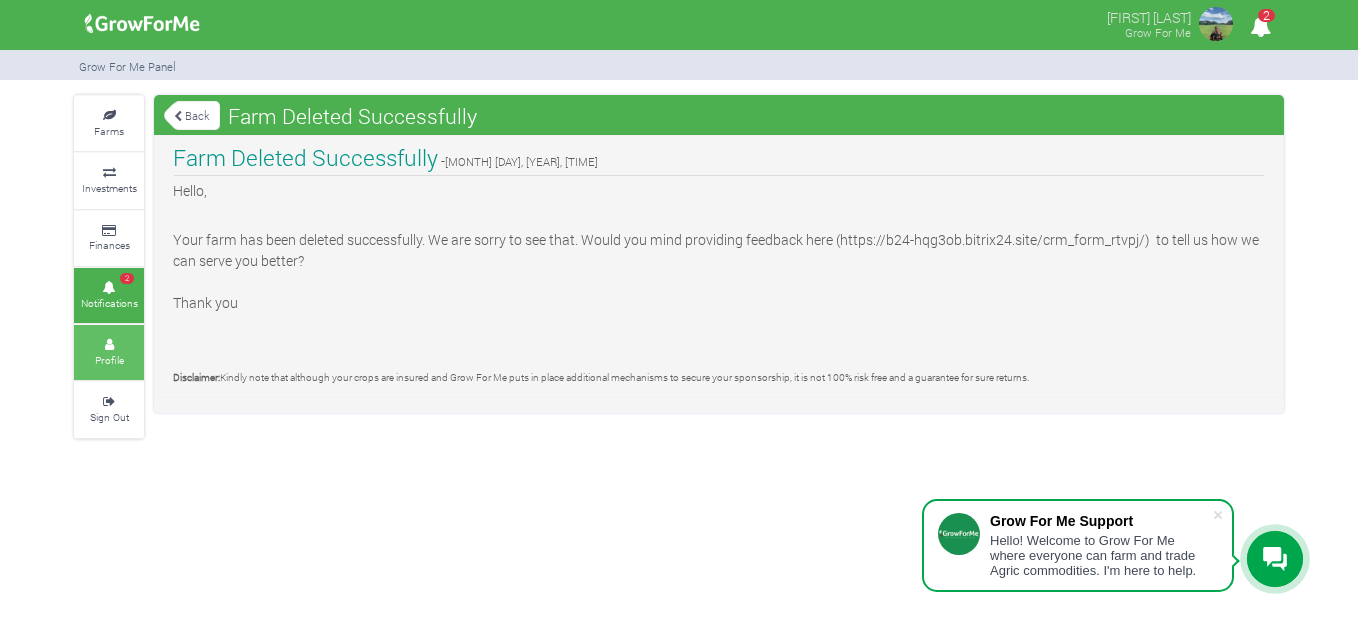 click at bounding box center (109, 345) 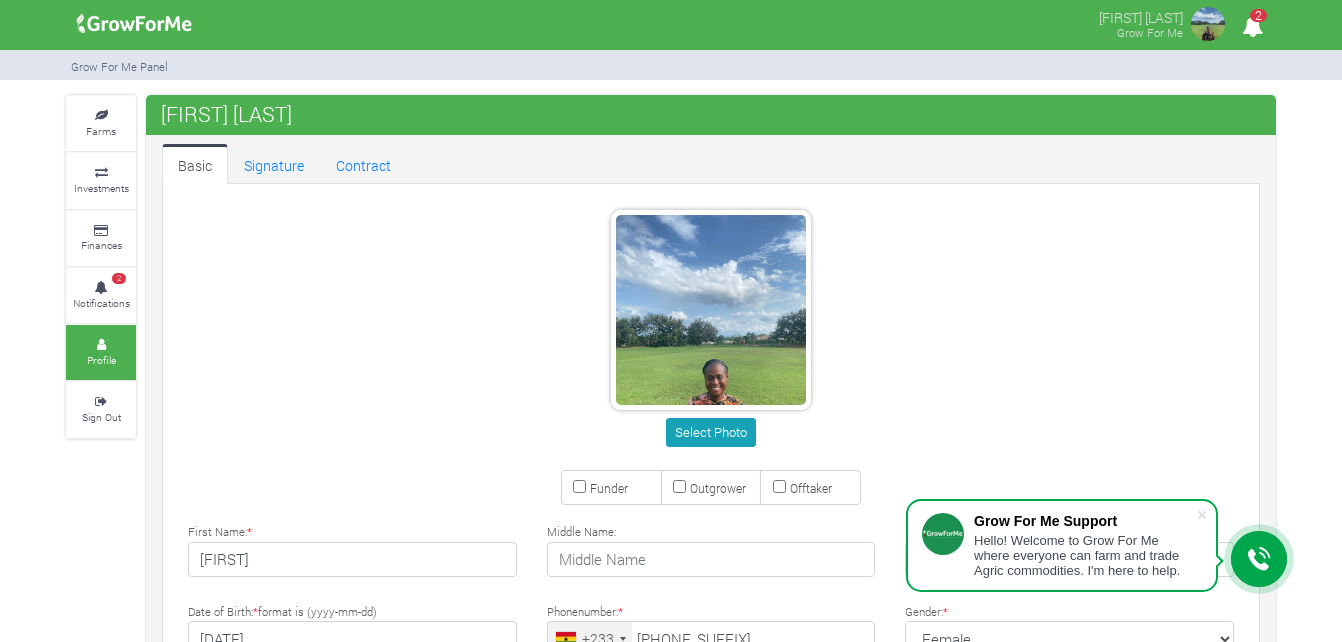 scroll, scrollTop: 0, scrollLeft: 0, axis: both 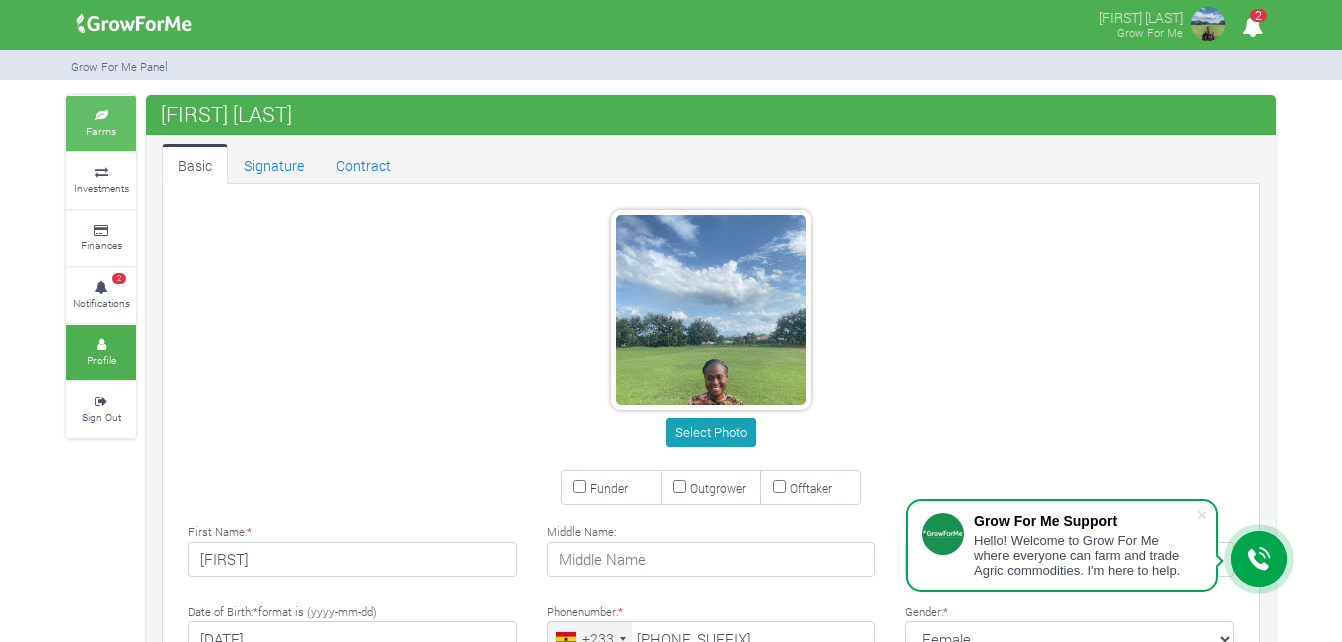 click on "Farms" at bounding box center (101, 123) 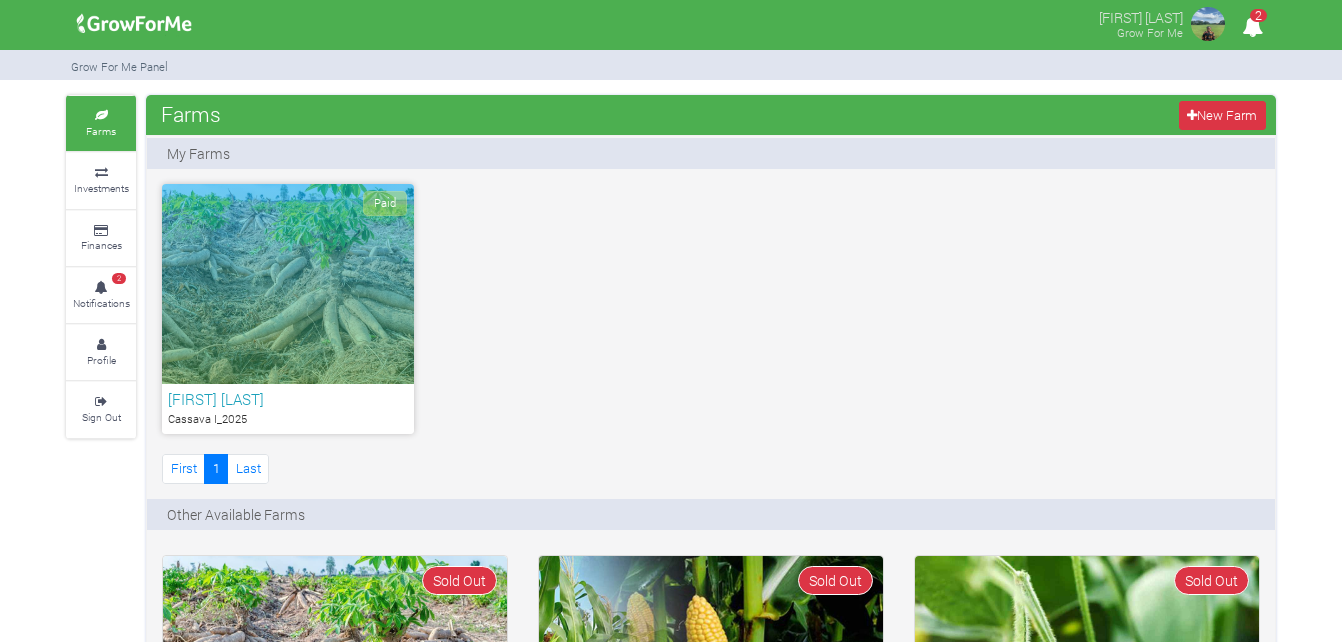 scroll, scrollTop: 0, scrollLeft: 0, axis: both 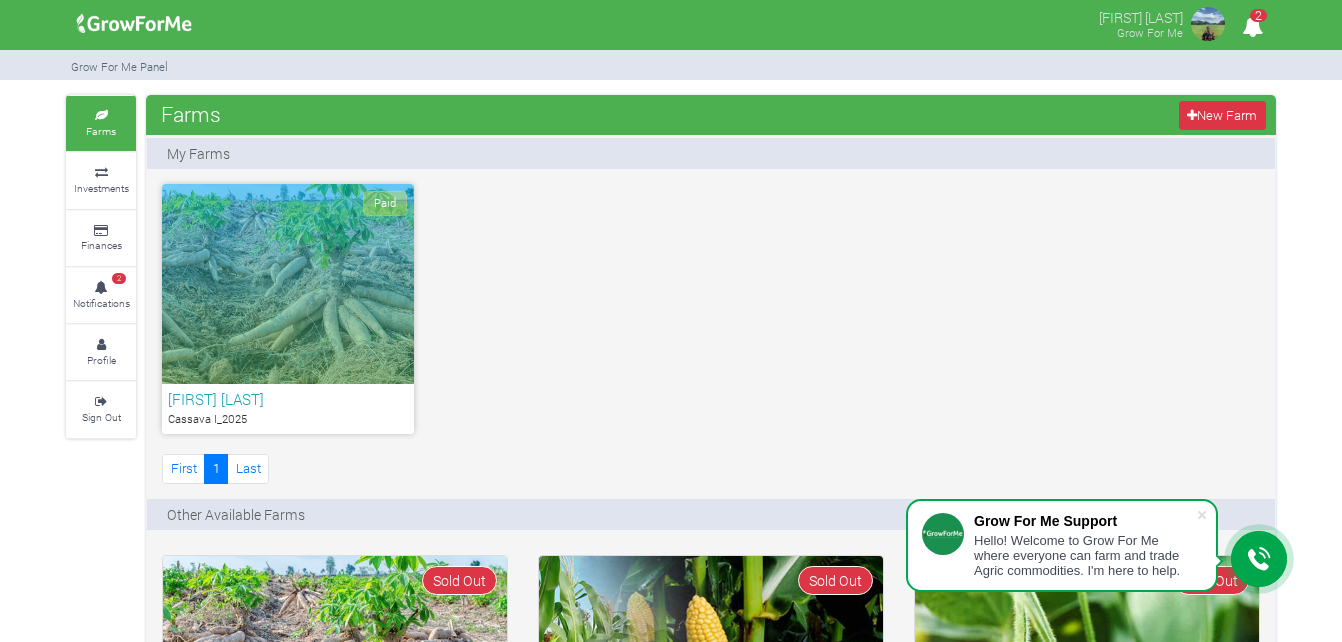 click on "2" at bounding box center [1252, 26] 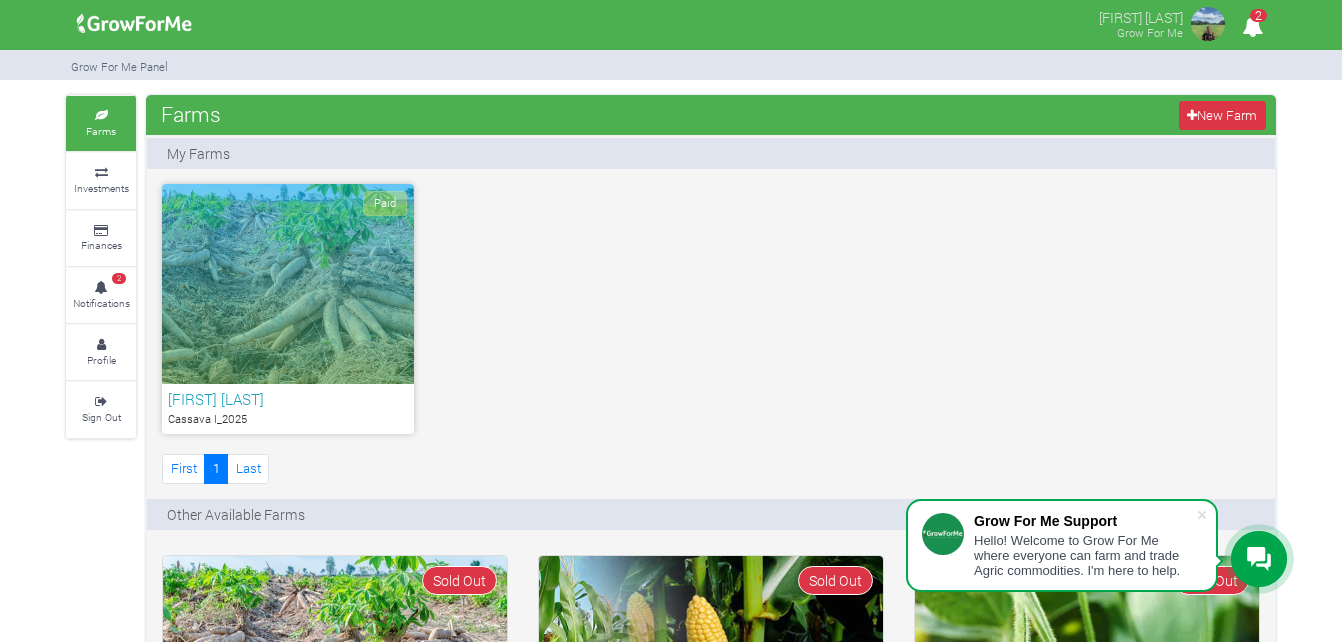 click on "2" at bounding box center (1258, 15) 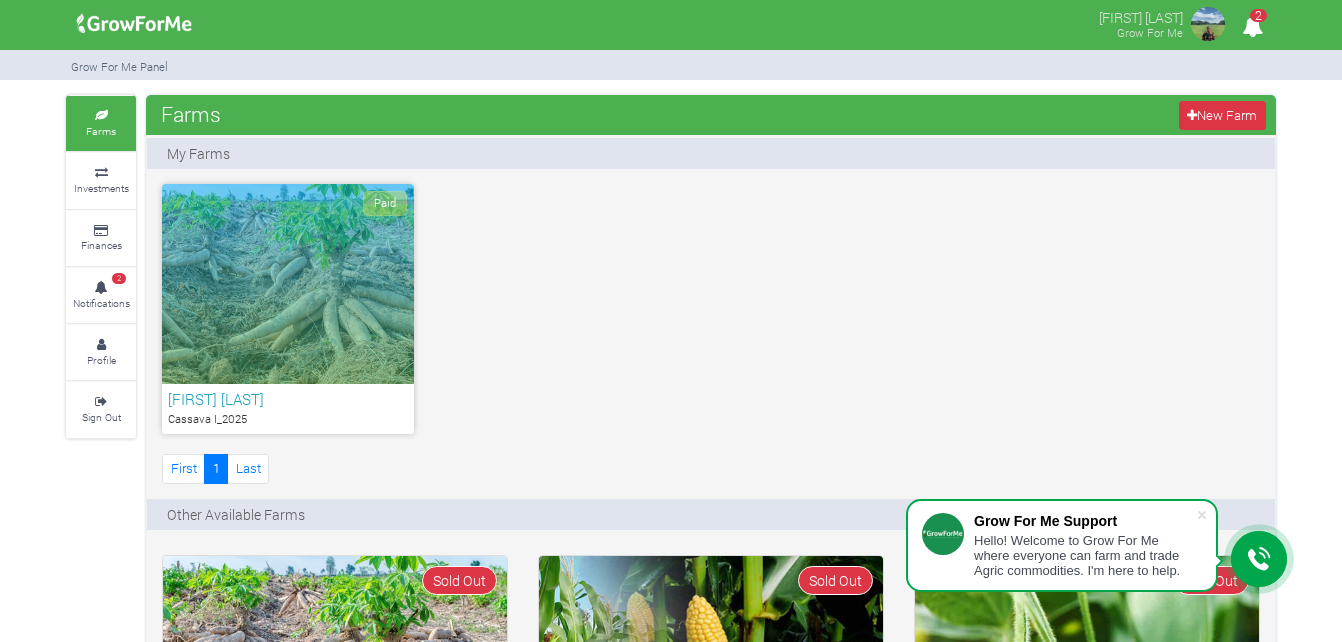 click on "2" at bounding box center (1258, 15) 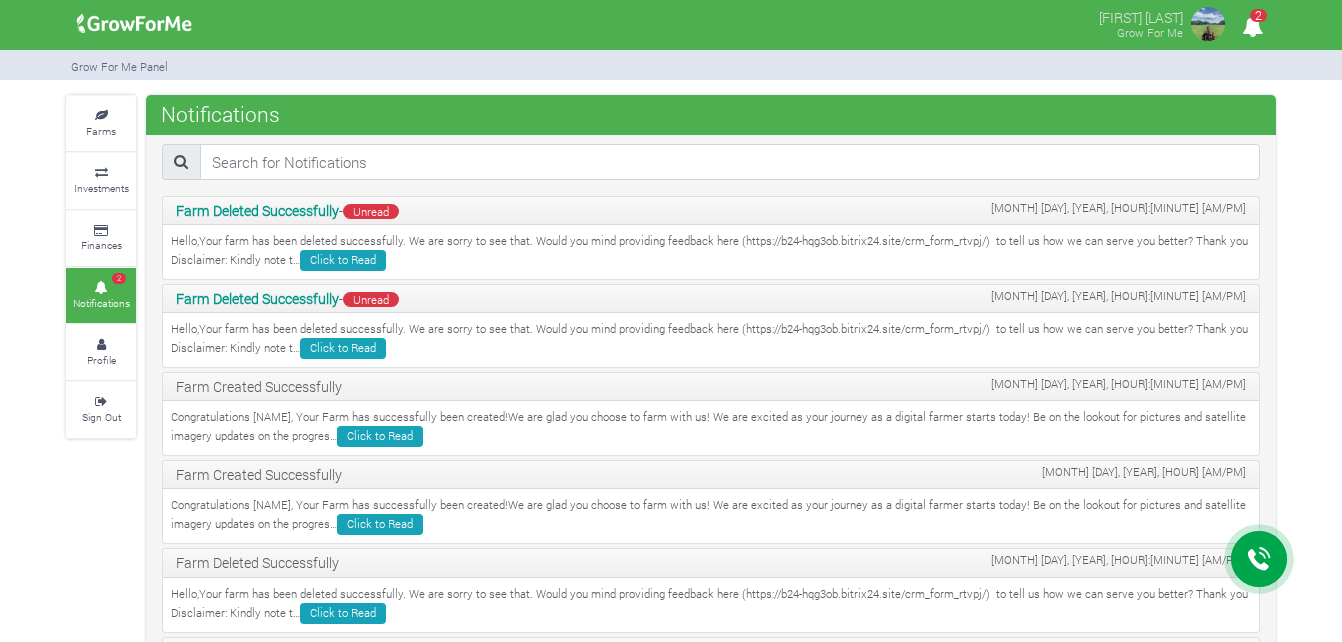 scroll, scrollTop: 0, scrollLeft: 0, axis: both 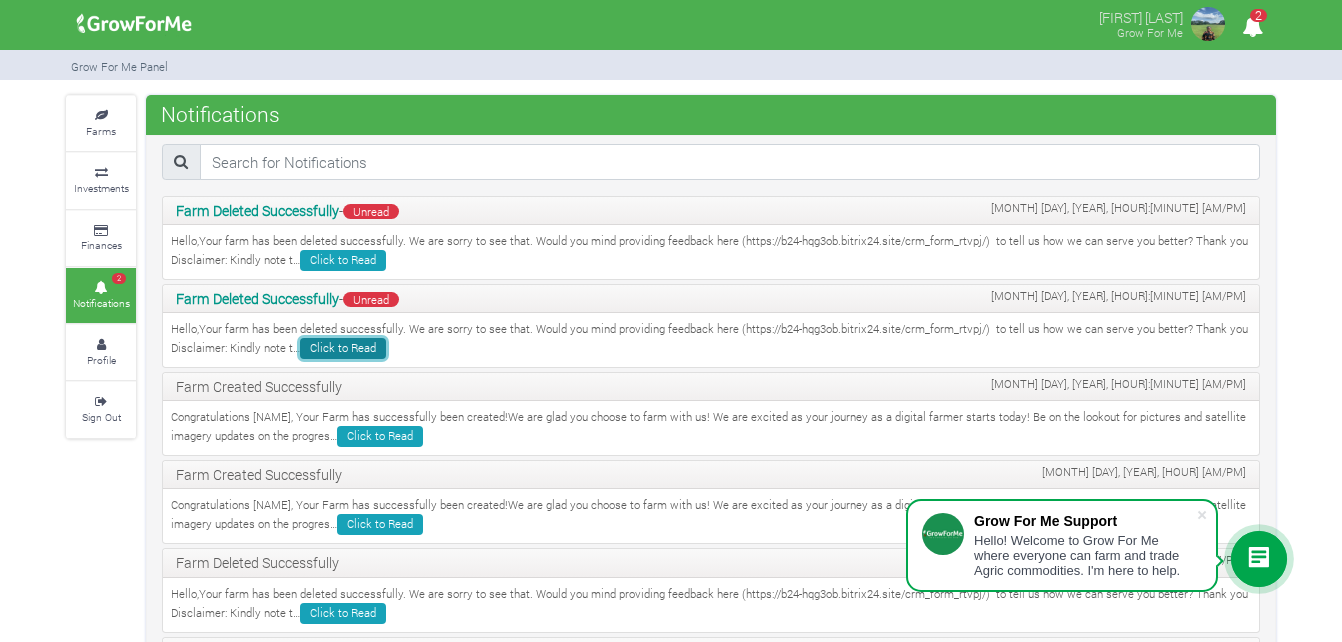 click on "Click to Read" at bounding box center (343, 348) 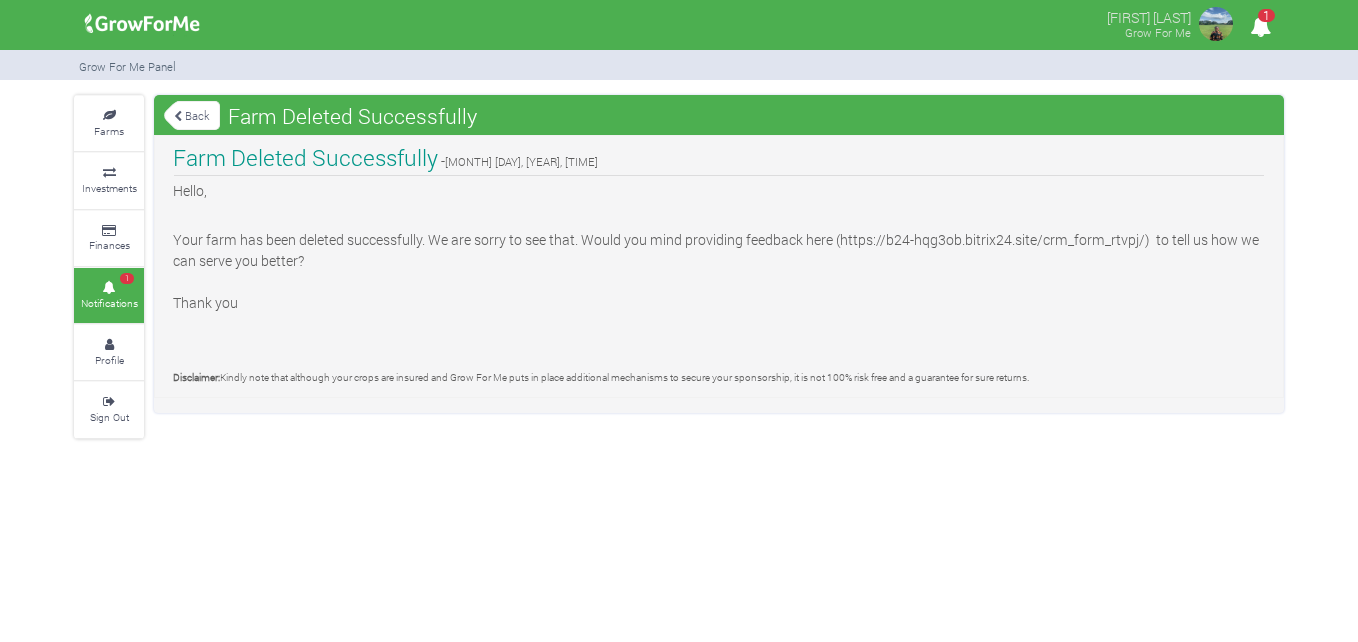 scroll, scrollTop: 0, scrollLeft: 0, axis: both 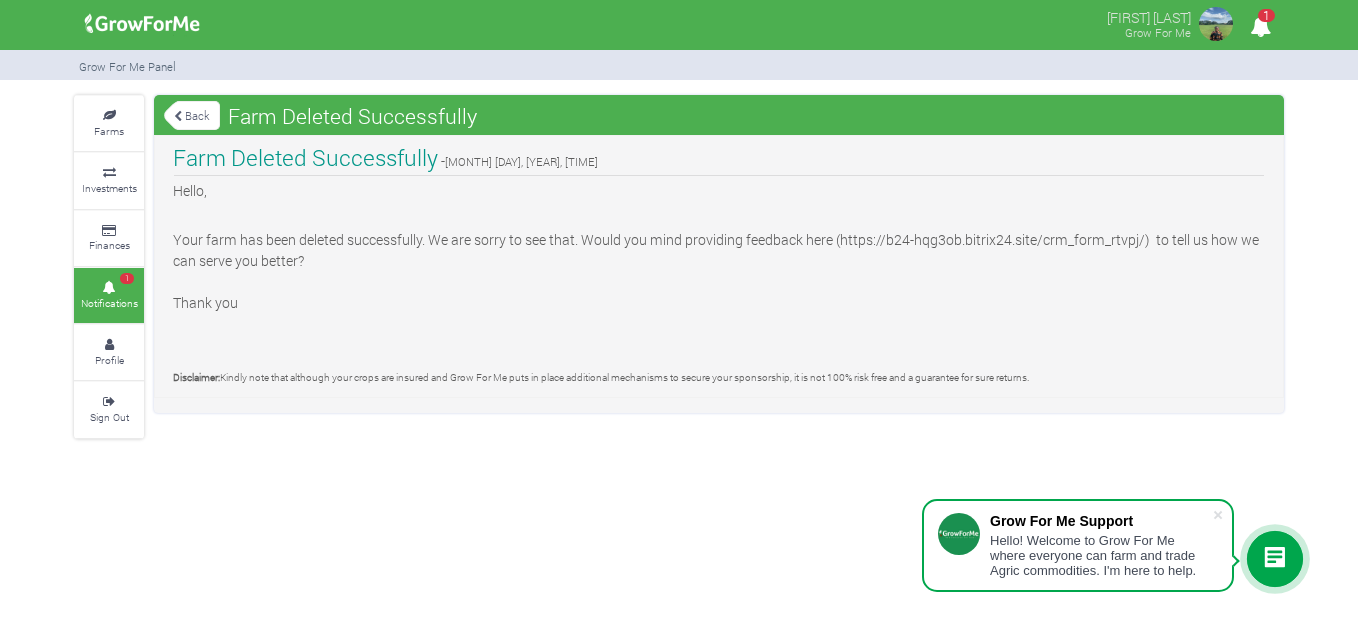 click on "Back" at bounding box center (192, 115) 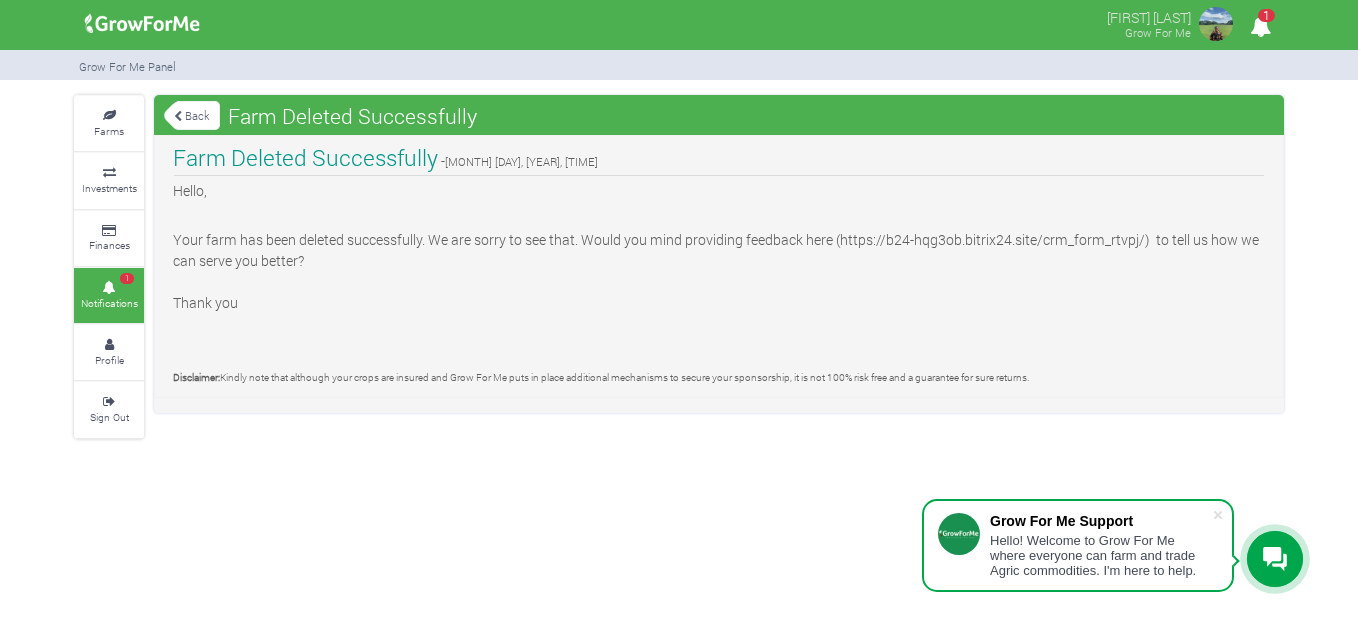 click on "Back" at bounding box center (192, 115) 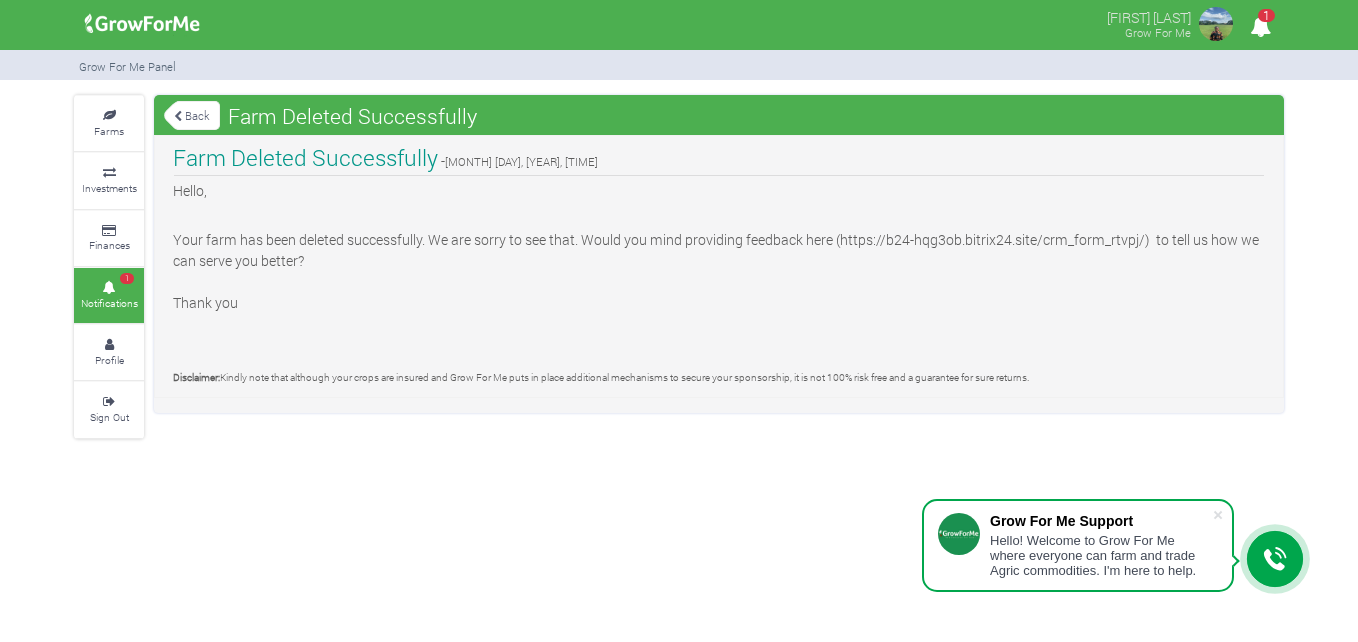 click on "Back" at bounding box center (192, 115) 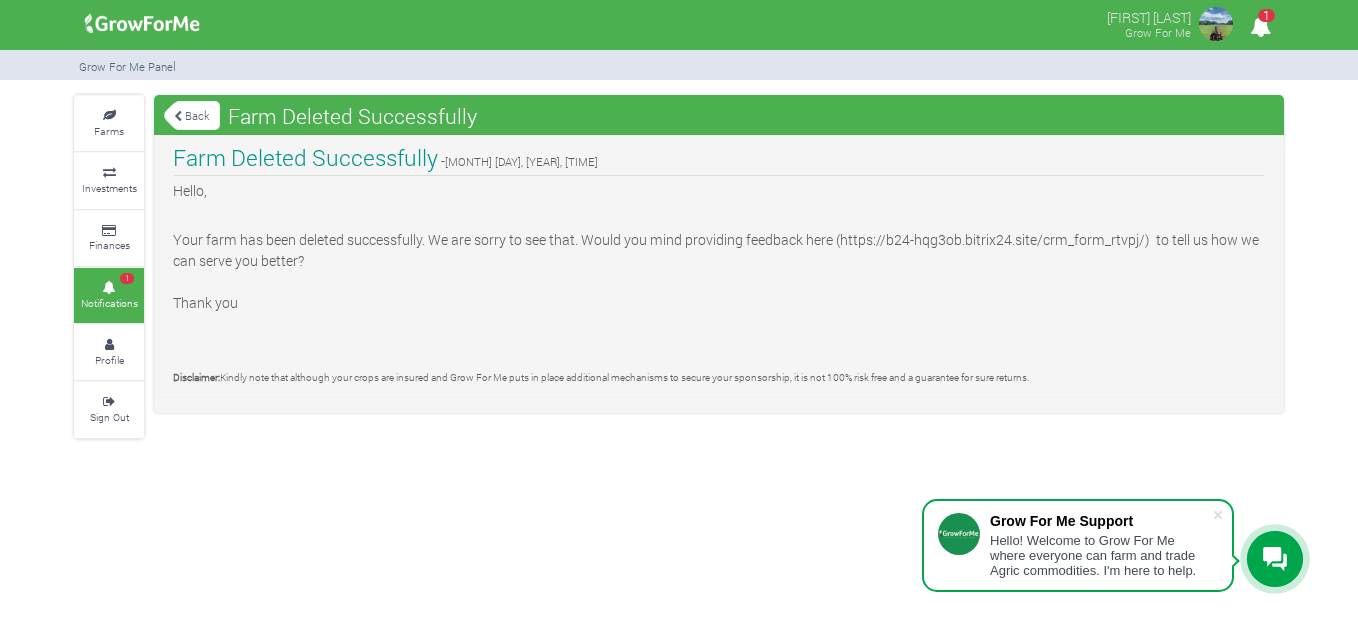 click at bounding box center [109, 288] 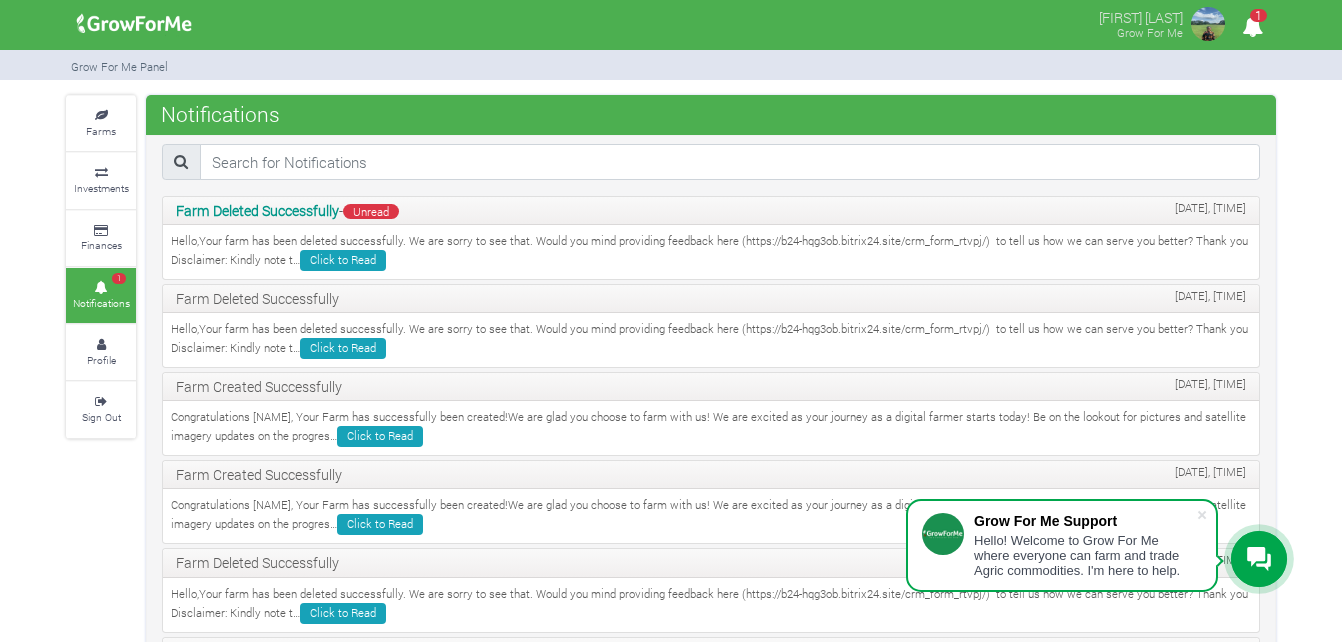 scroll, scrollTop: 0, scrollLeft: 0, axis: both 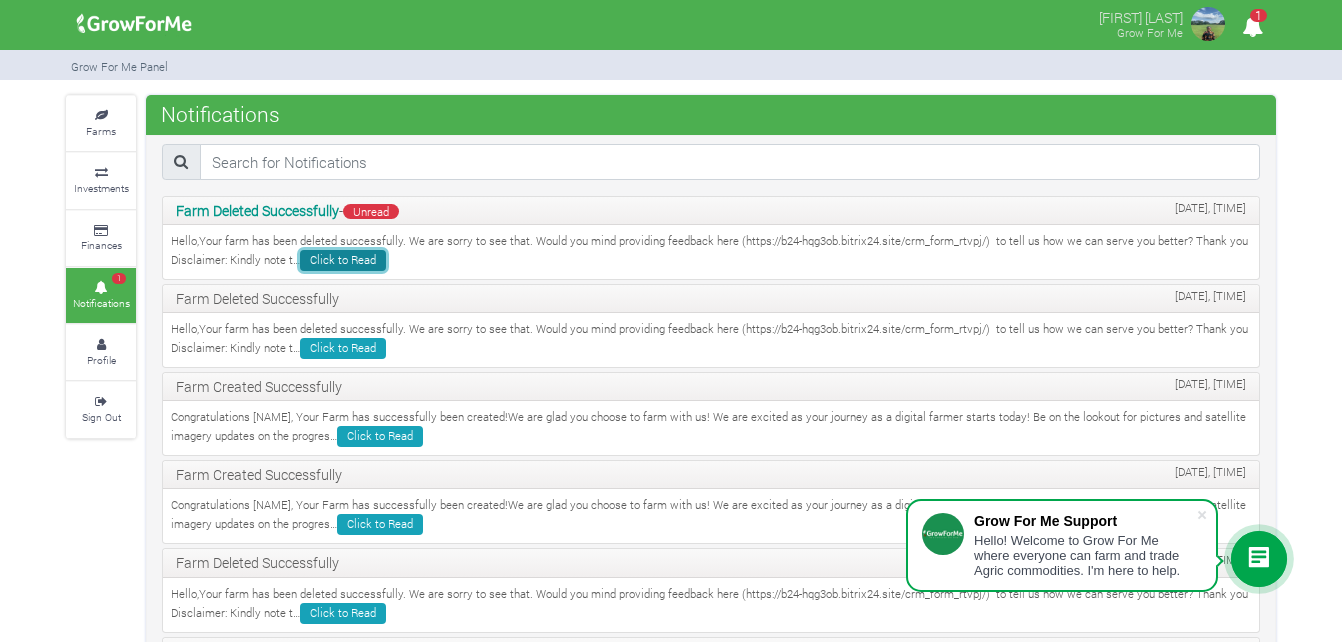 click on "Click to Read" at bounding box center [343, 260] 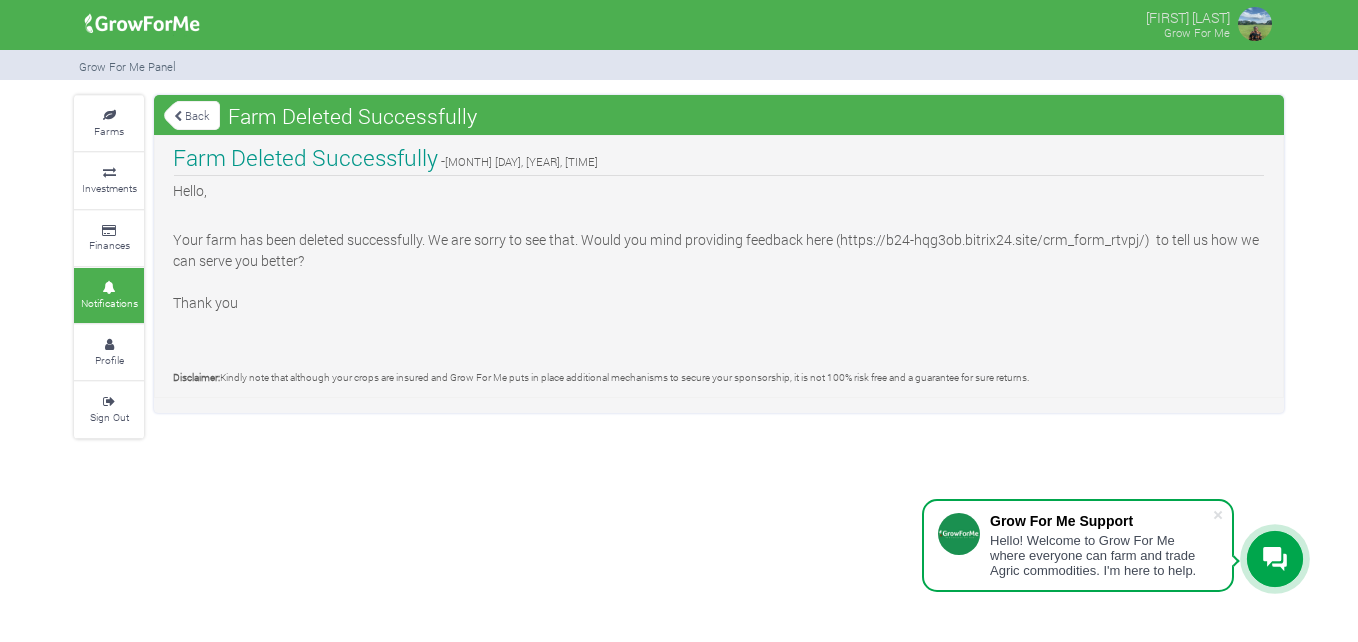 scroll, scrollTop: 0, scrollLeft: 0, axis: both 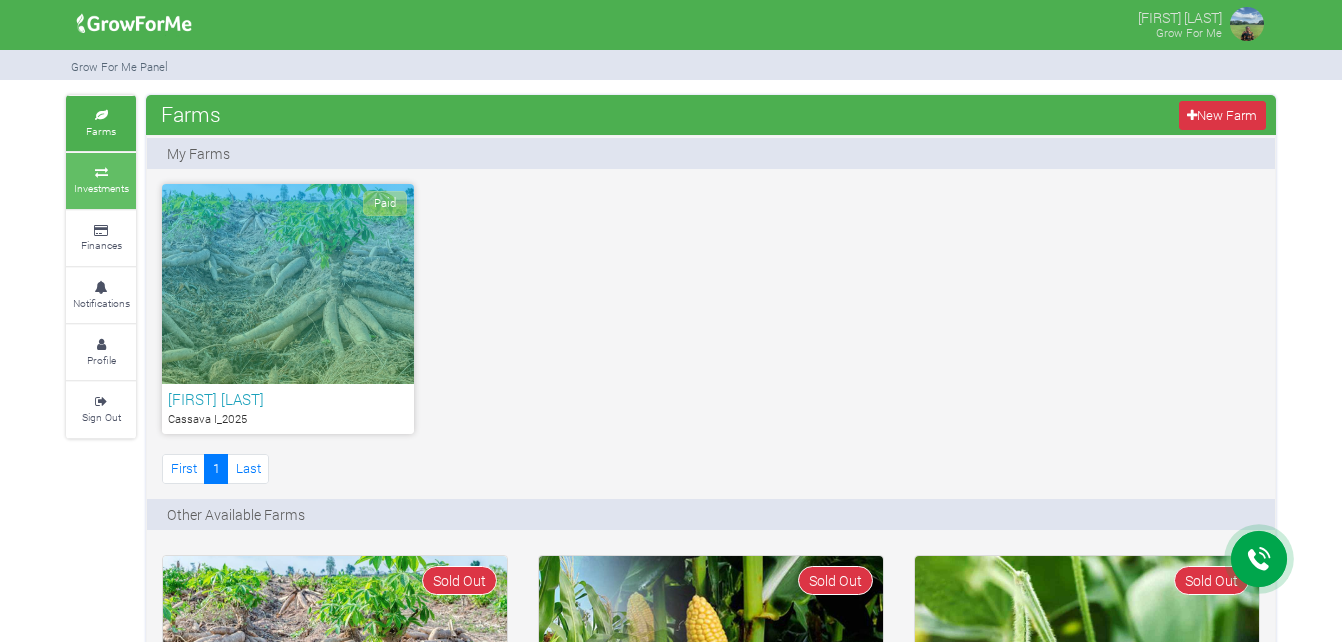 click on "Investments" at bounding box center [101, 188] 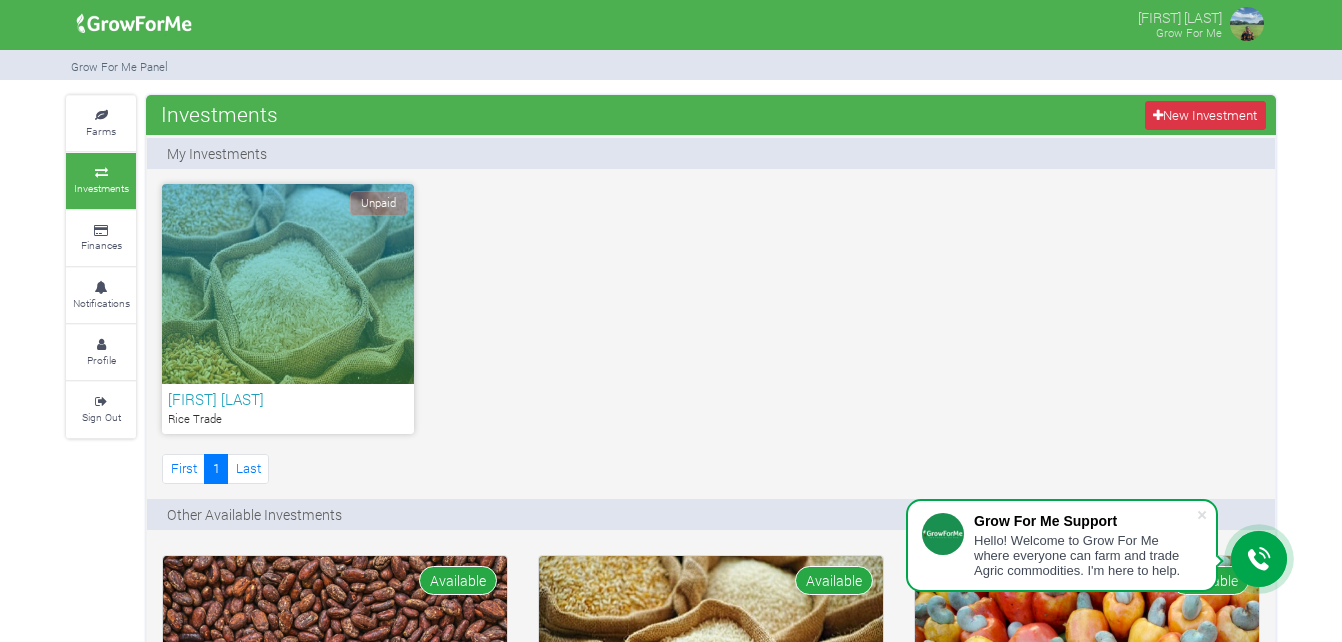 scroll, scrollTop: 0, scrollLeft: 0, axis: both 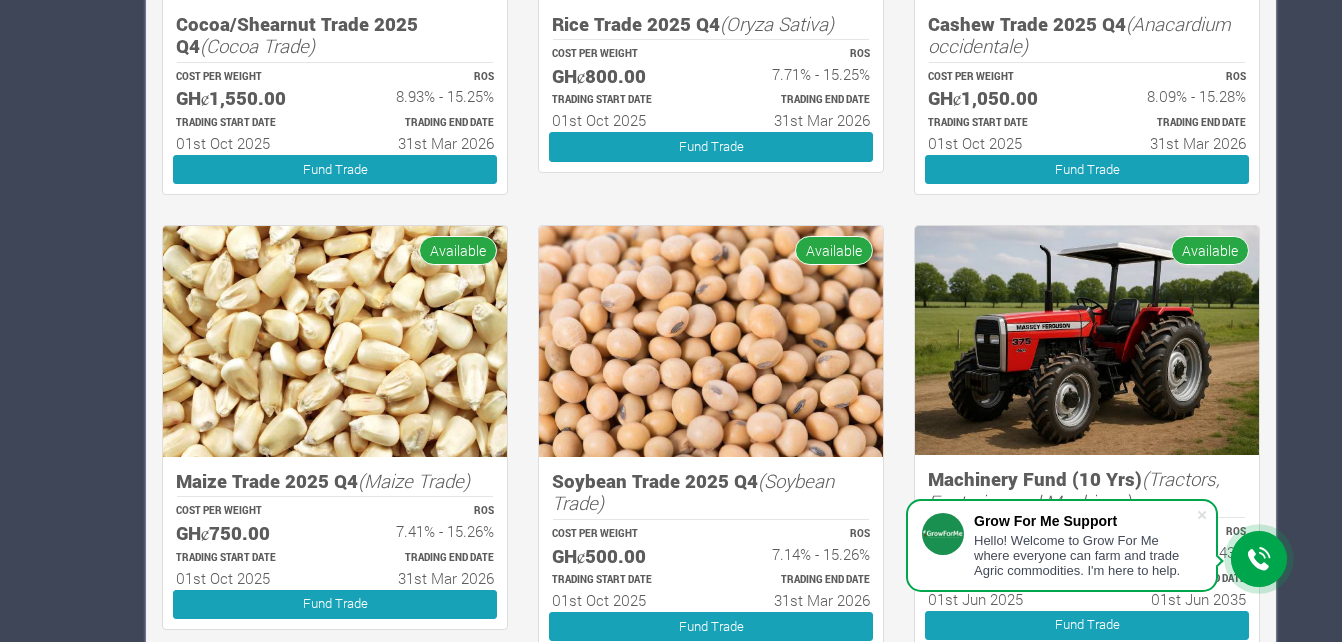 click at bounding box center [1259, 559] 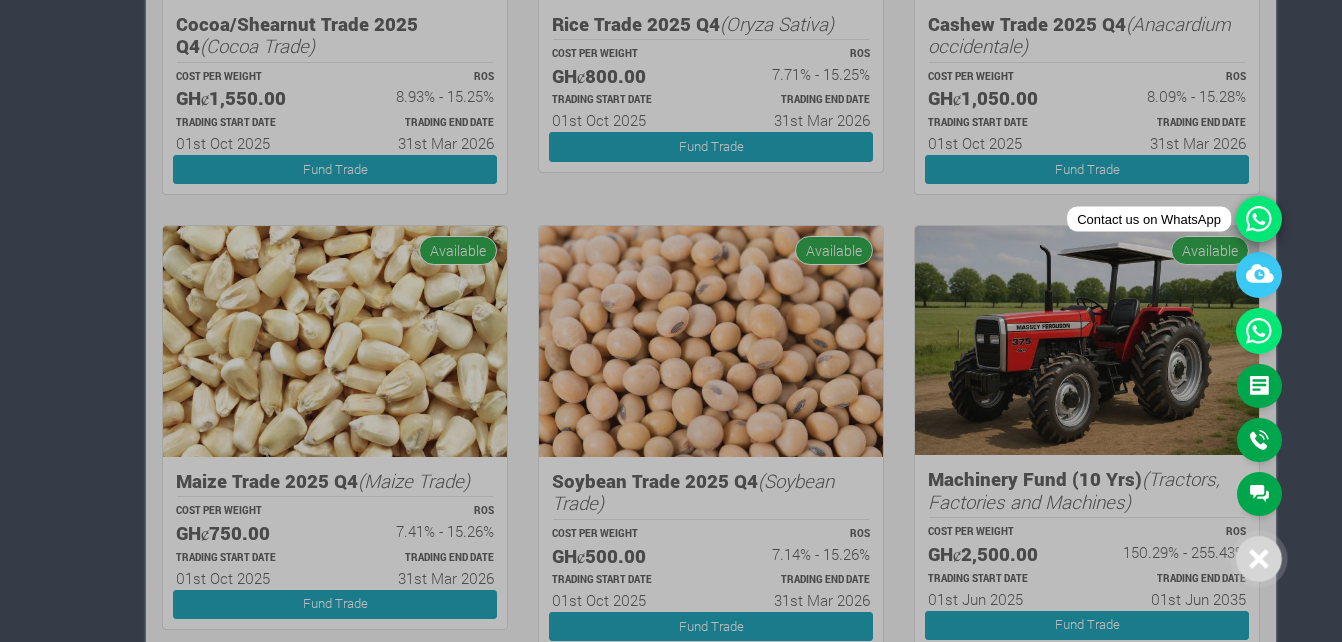 click at bounding box center [1259, 219] 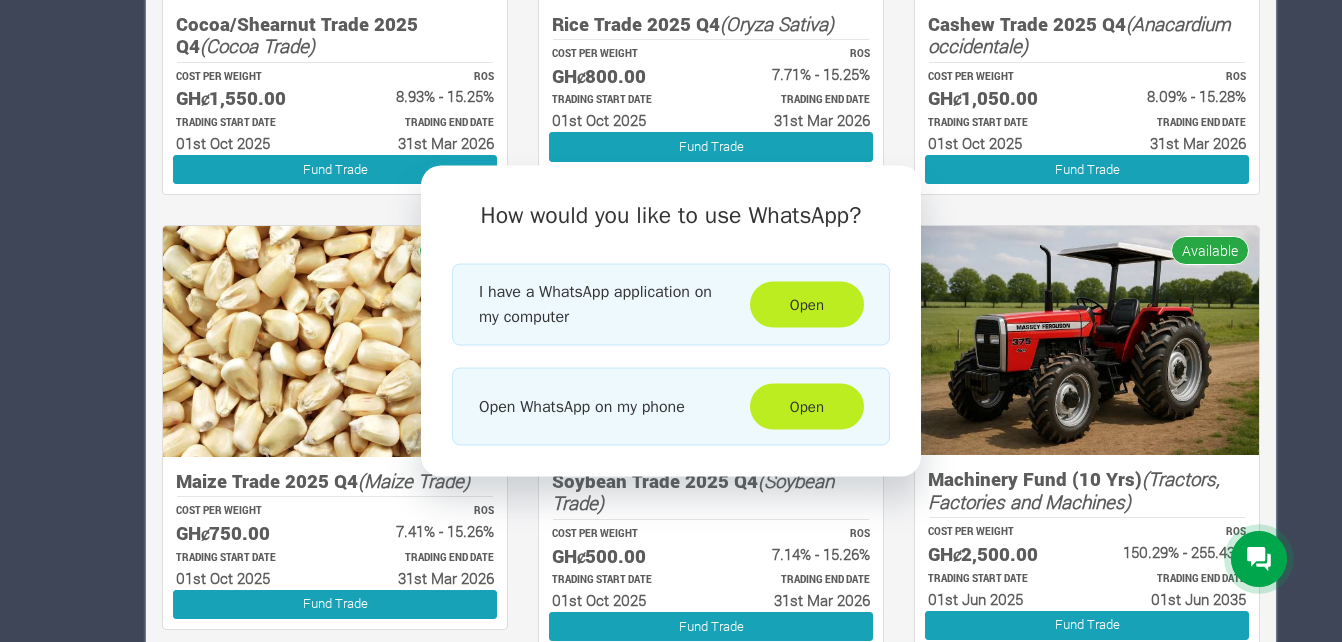 click on "How would you like to use WhatsApp? I have a WhatsApp application on my computer Open Open WhatsApp on my phone Open" at bounding box center (671, 321) 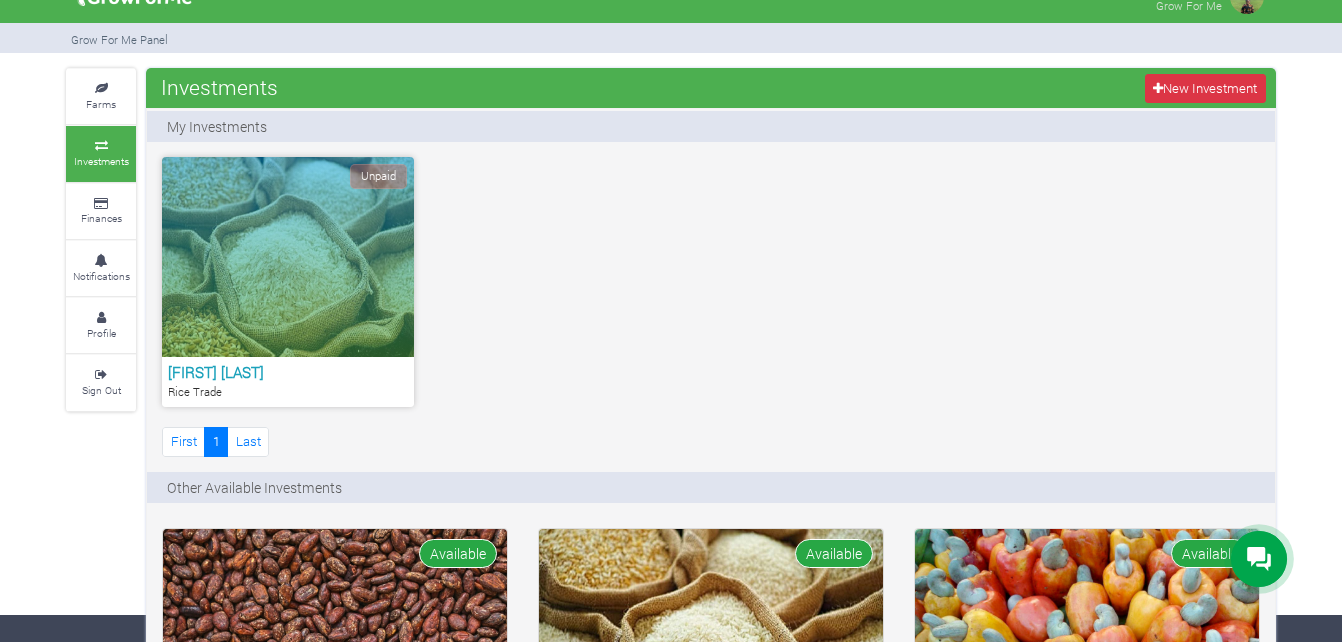 scroll, scrollTop: 0, scrollLeft: 0, axis: both 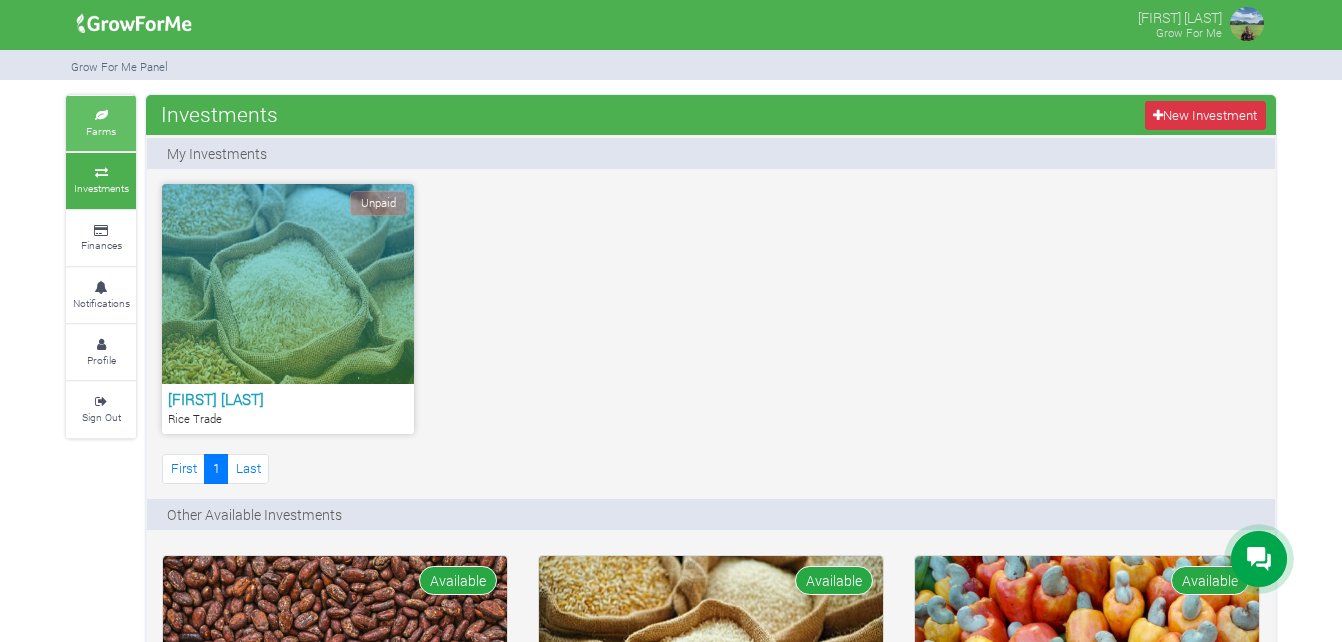click on "Farms" at bounding box center [101, 123] 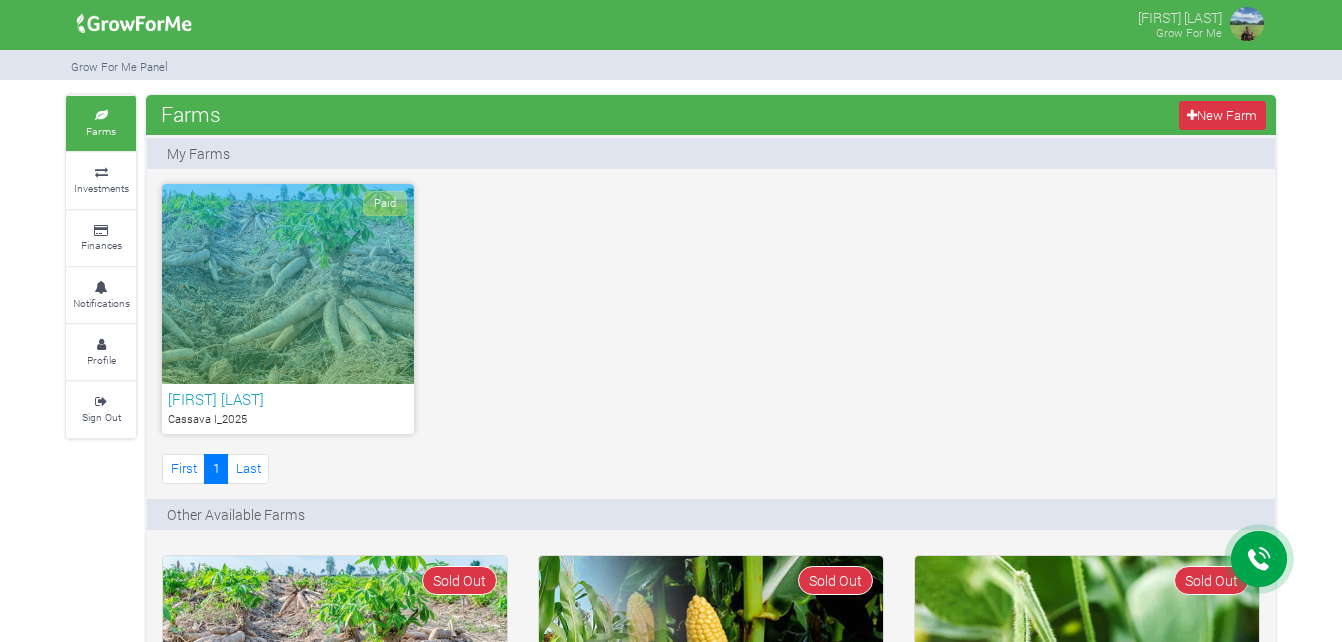 scroll, scrollTop: 0, scrollLeft: 0, axis: both 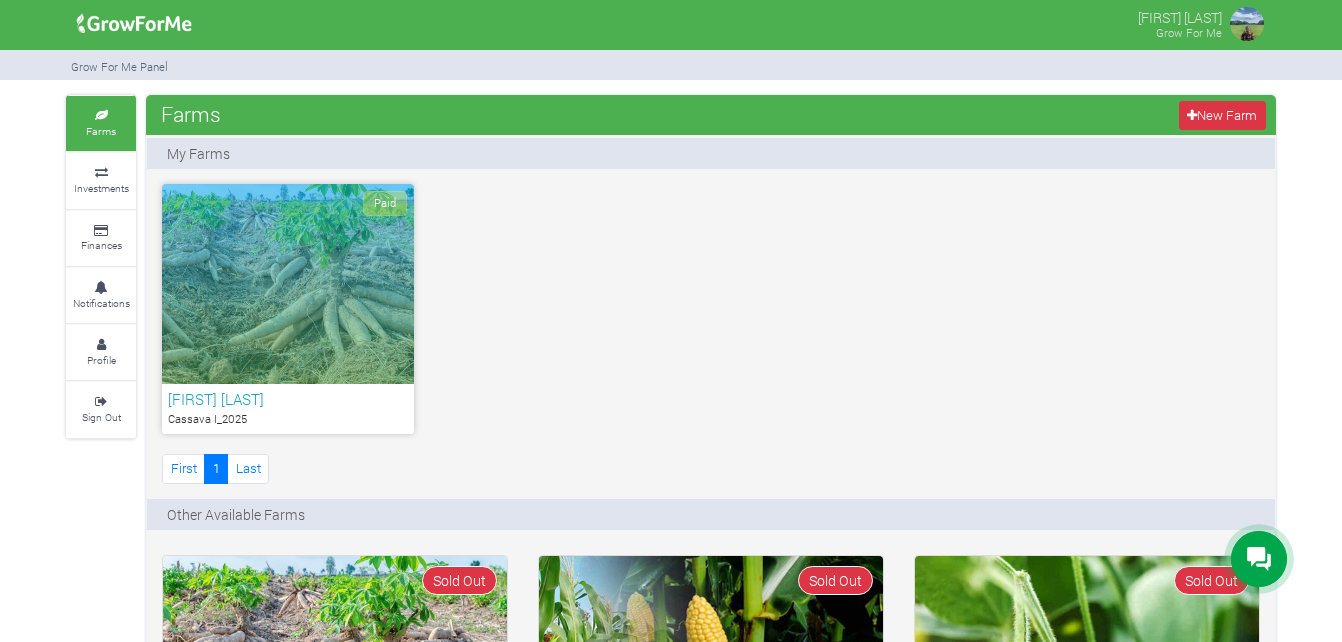 click on "Paid" at bounding box center [288, 284] 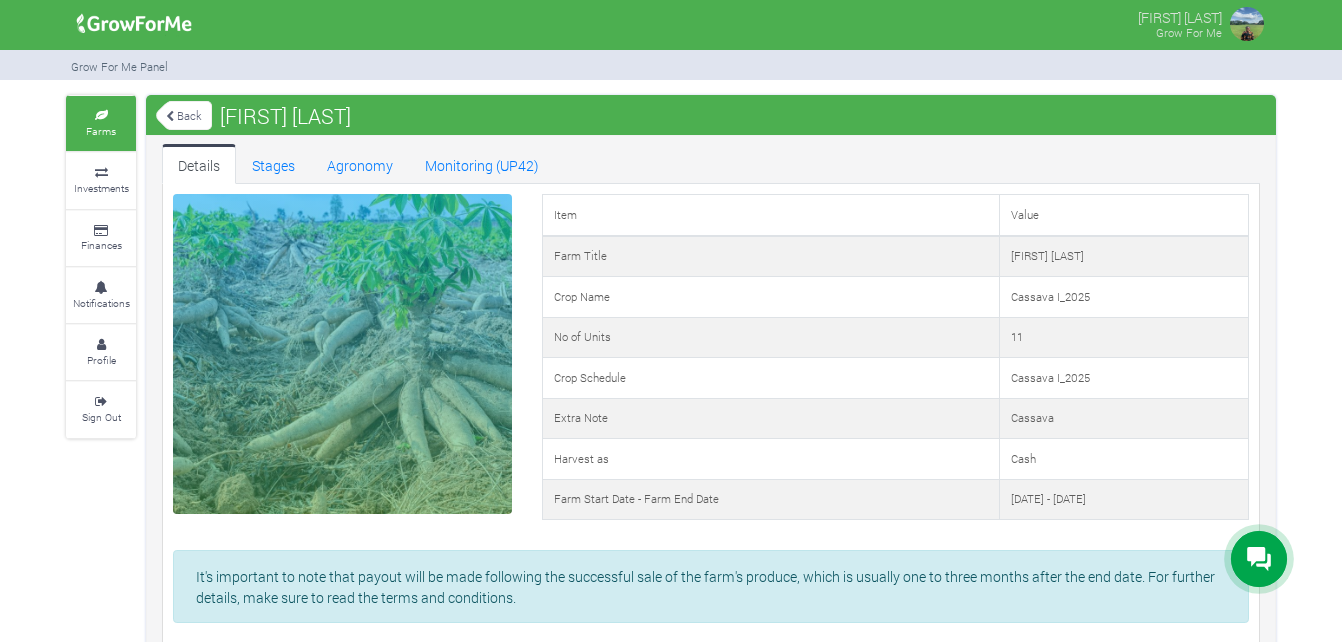 scroll, scrollTop: 0, scrollLeft: 0, axis: both 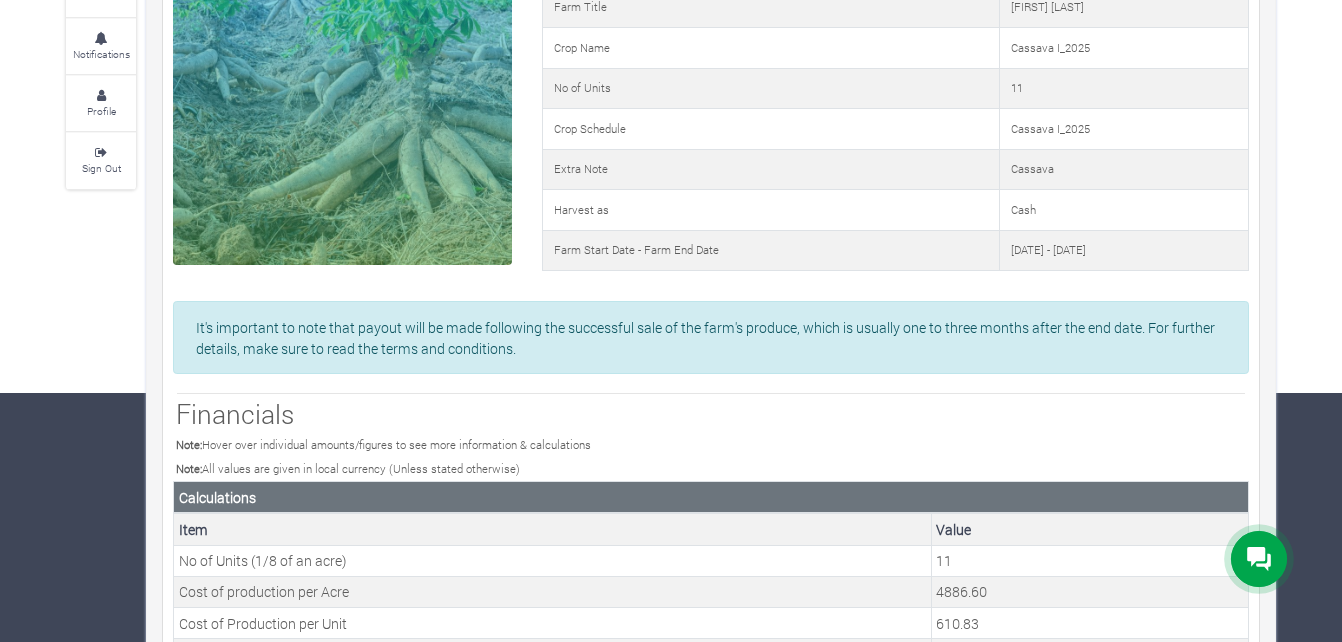 click on "Farms
Investments
Finances
Notifications
Profile
Sign Out
Back    Ama Agyeiwaa" at bounding box center (671, 525) 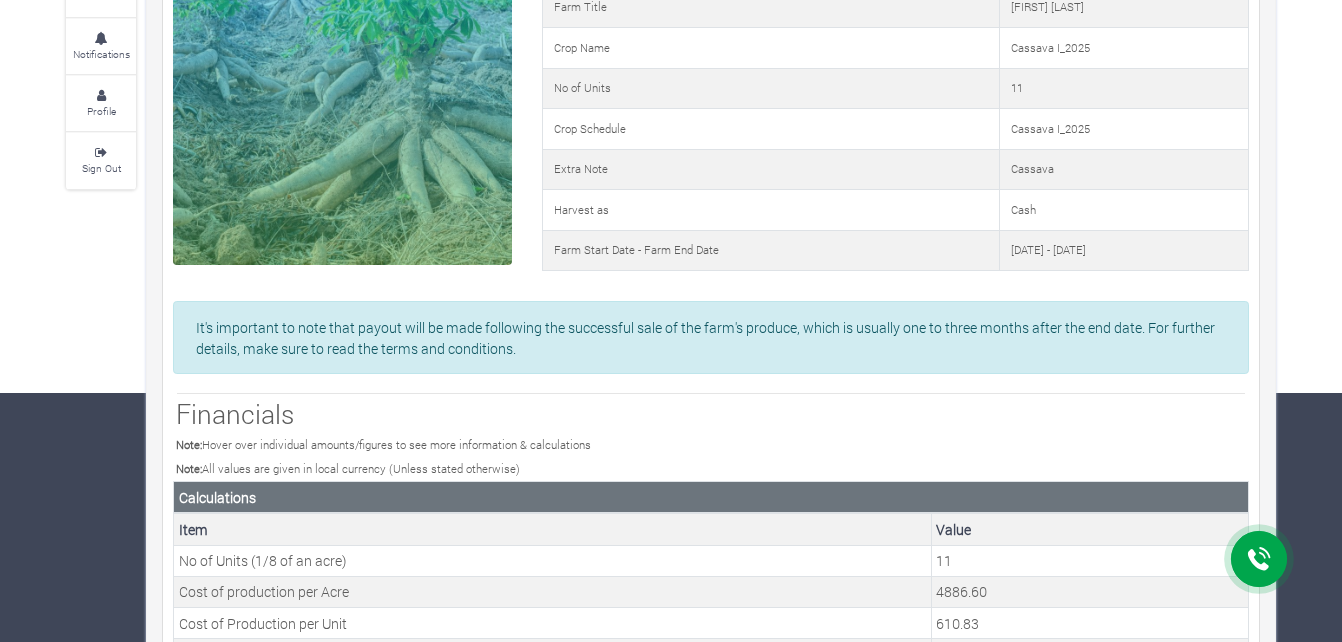 scroll, scrollTop: 0, scrollLeft: 0, axis: both 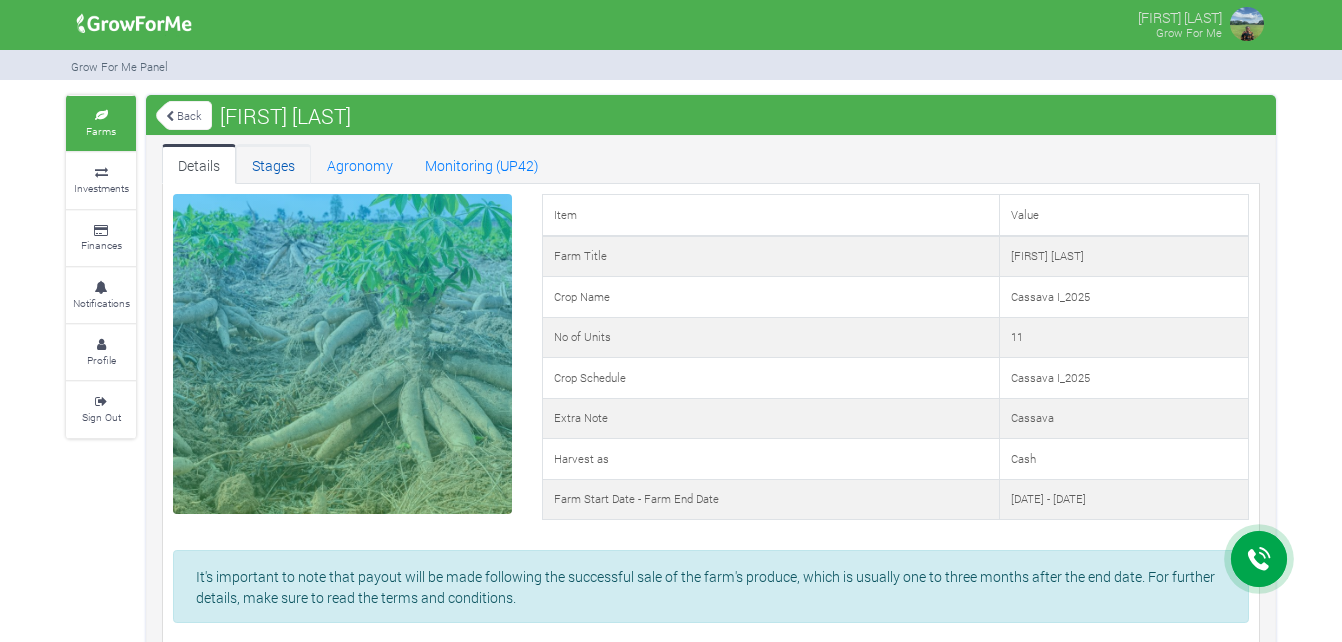click on "Stages" at bounding box center [273, 164] 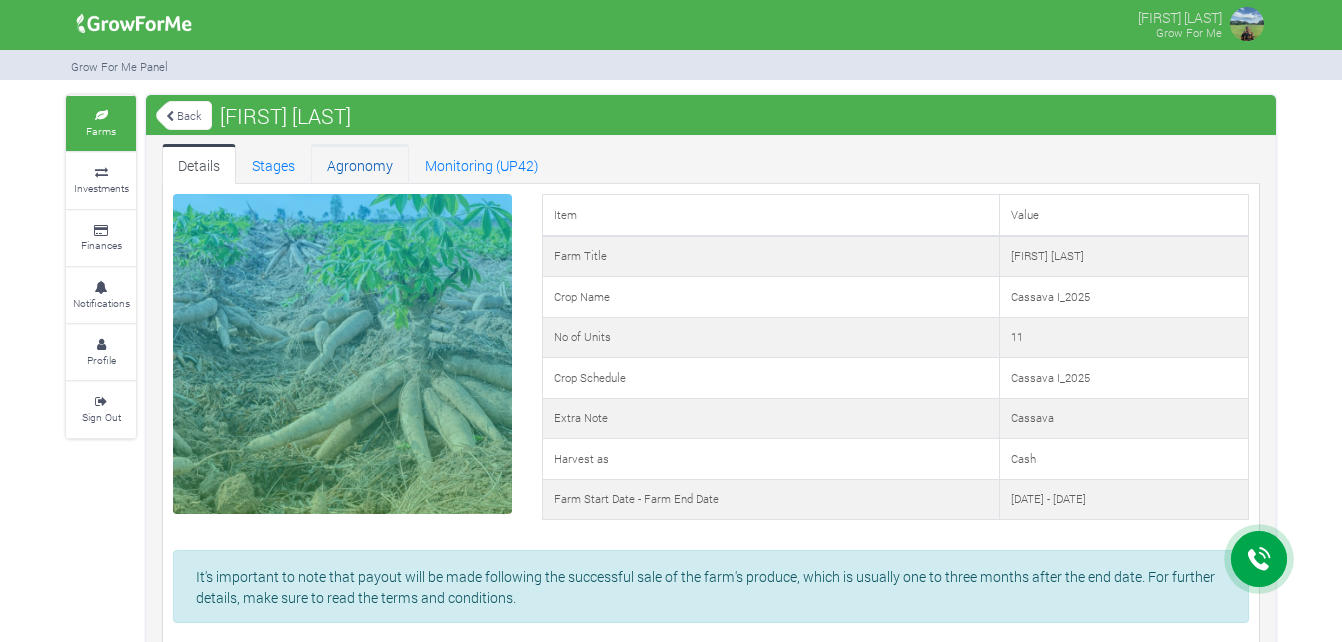 click on "Agronomy" at bounding box center [360, 164] 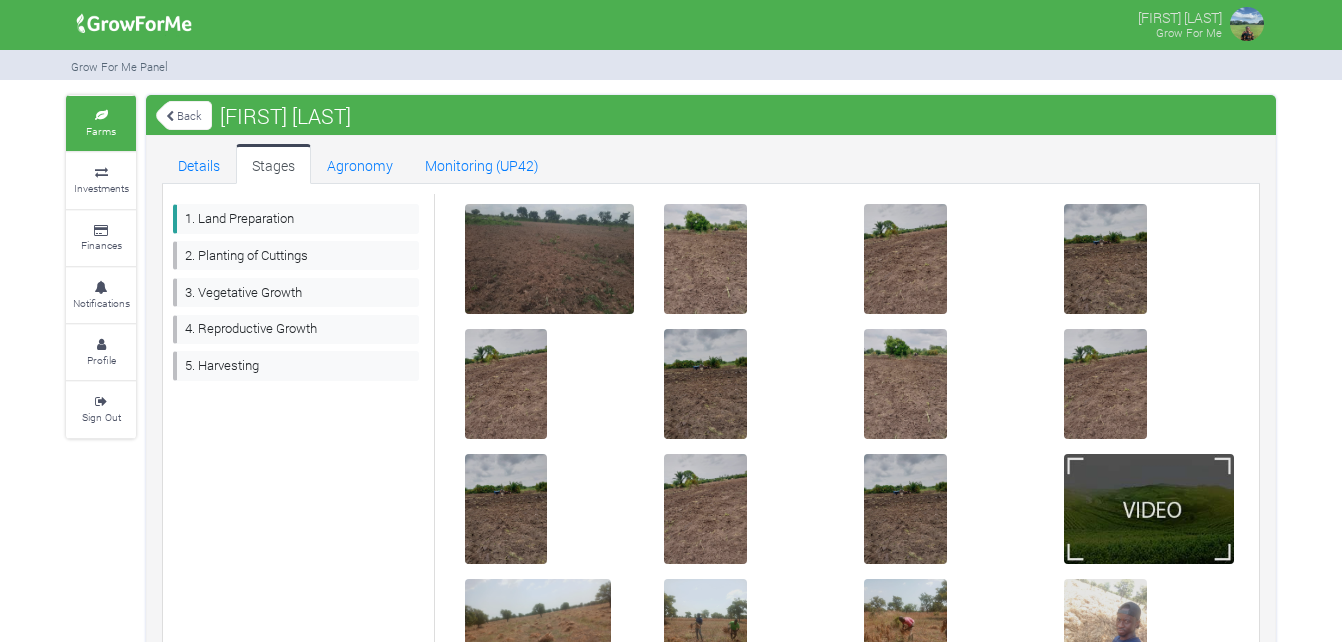 scroll, scrollTop: 0, scrollLeft: 0, axis: both 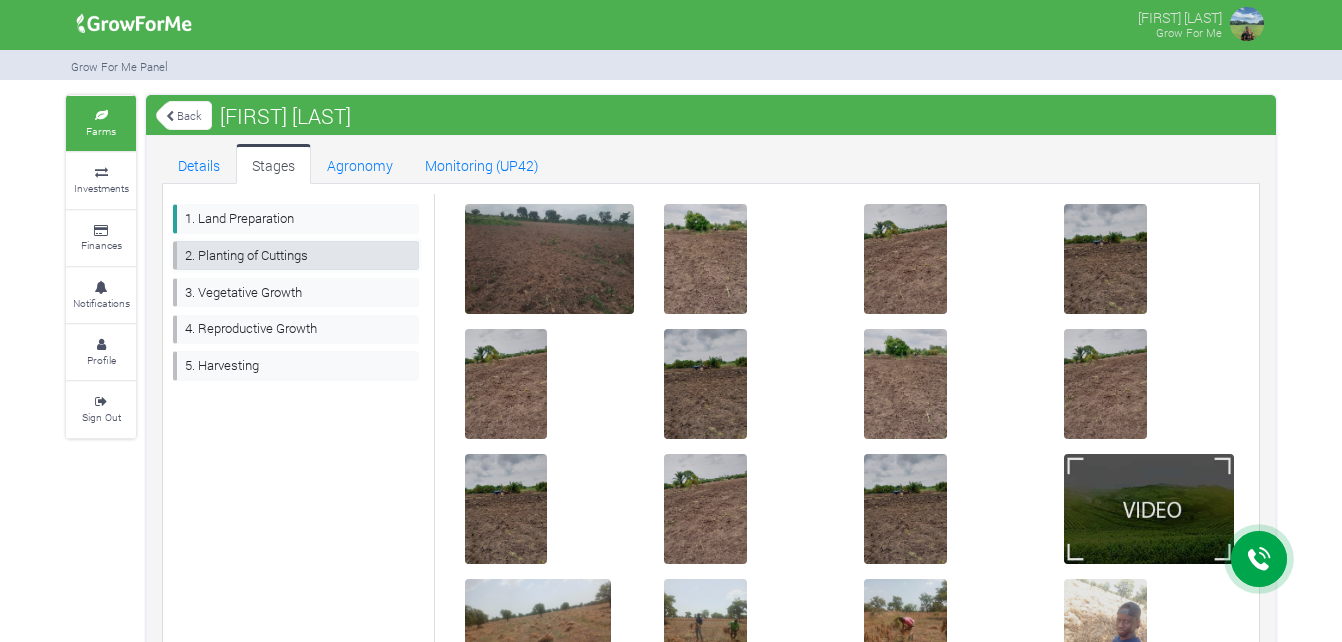 click on "2. Planting of Cuttings" at bounding box center (296, 255) 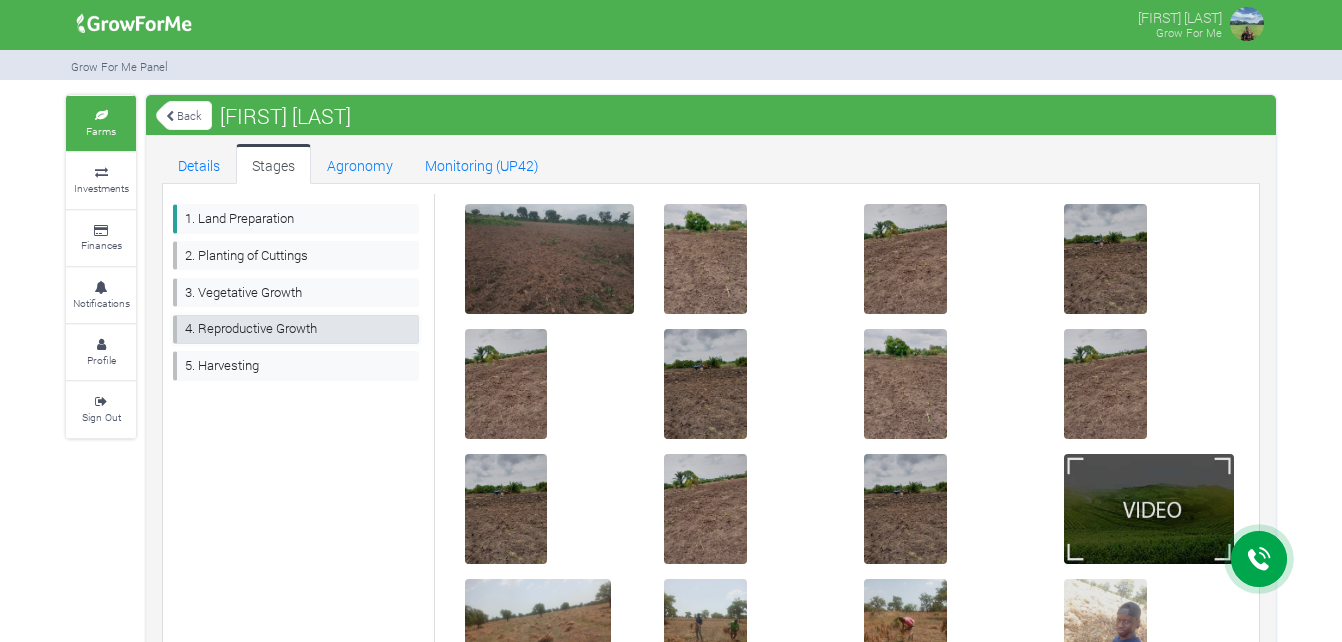 click on "4. Reproductive Growth" at bounding box center [296, 329] 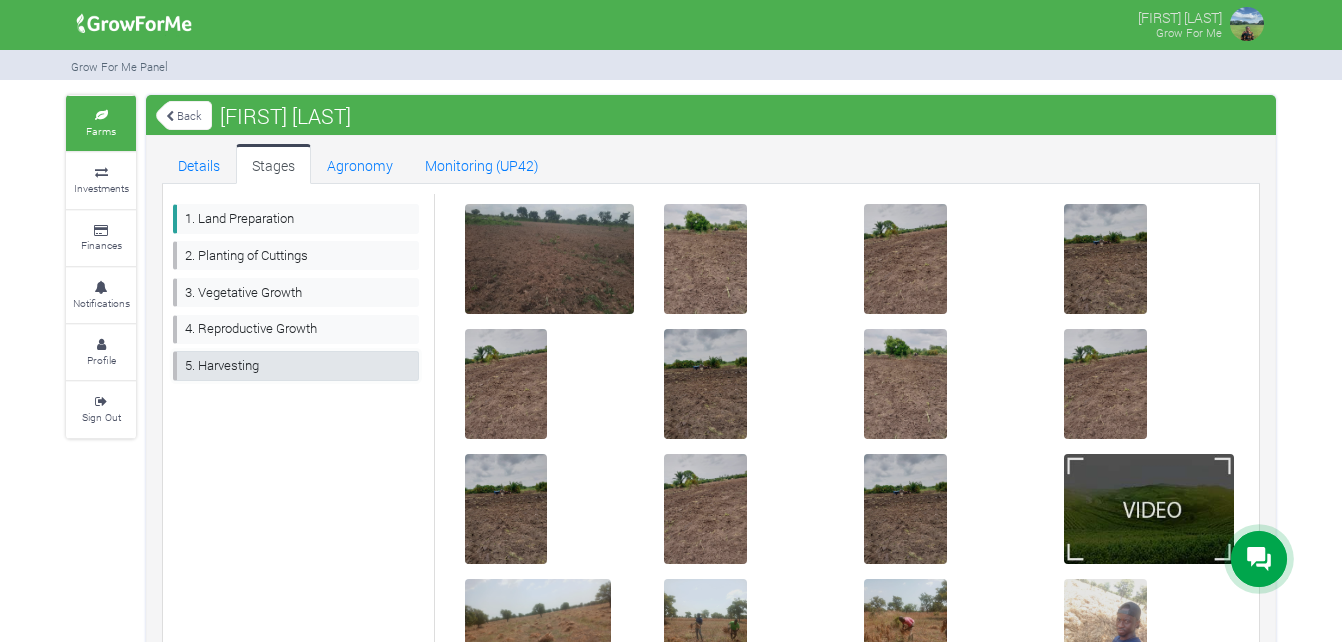click on "5. Harvesting" at bounding box center [296, 365] 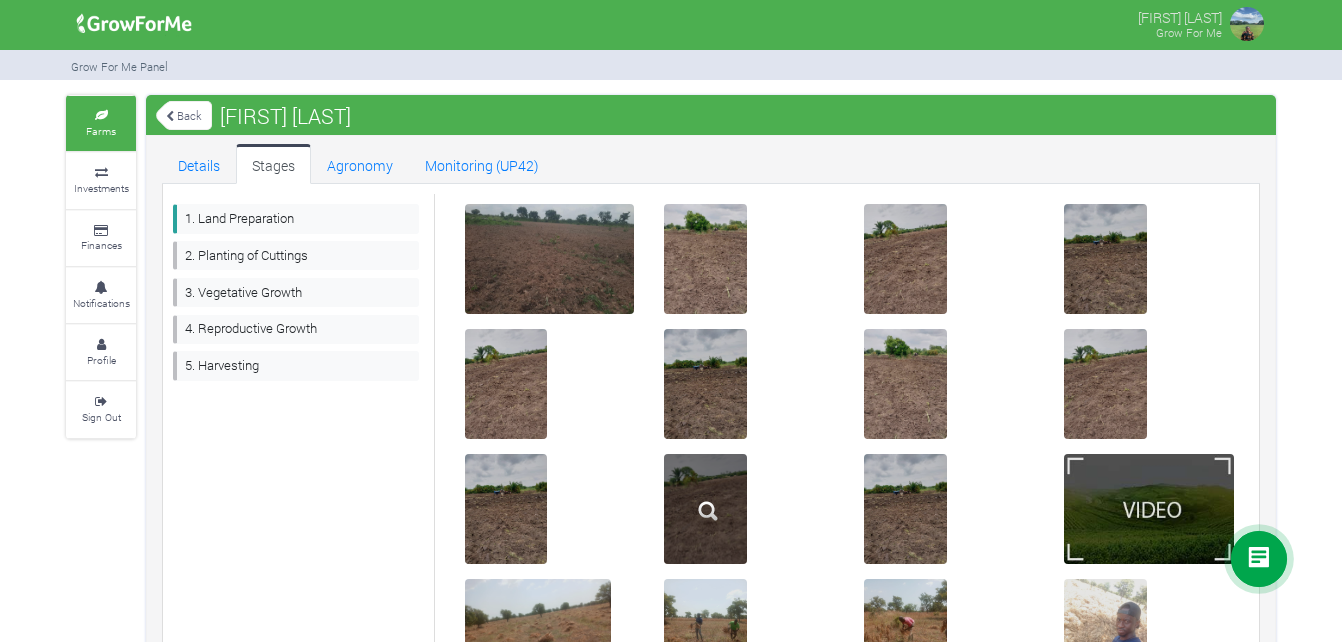 click at bounding box center (705, 509) 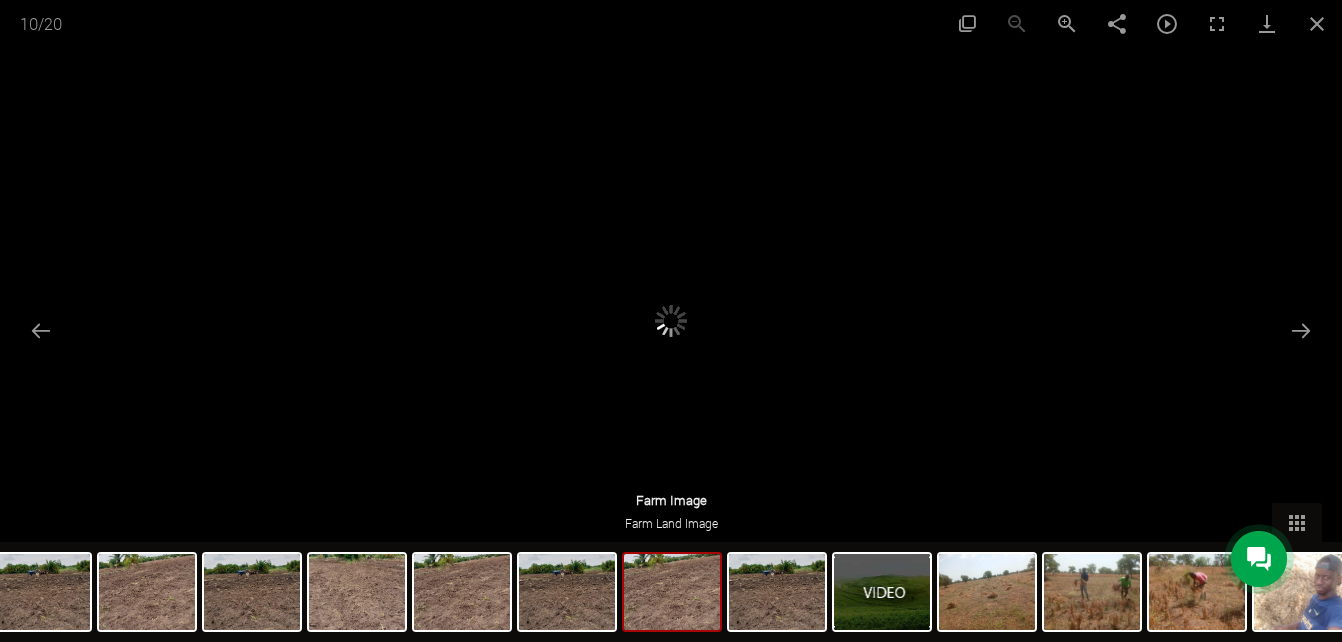 click at bounding box center [672, 592] 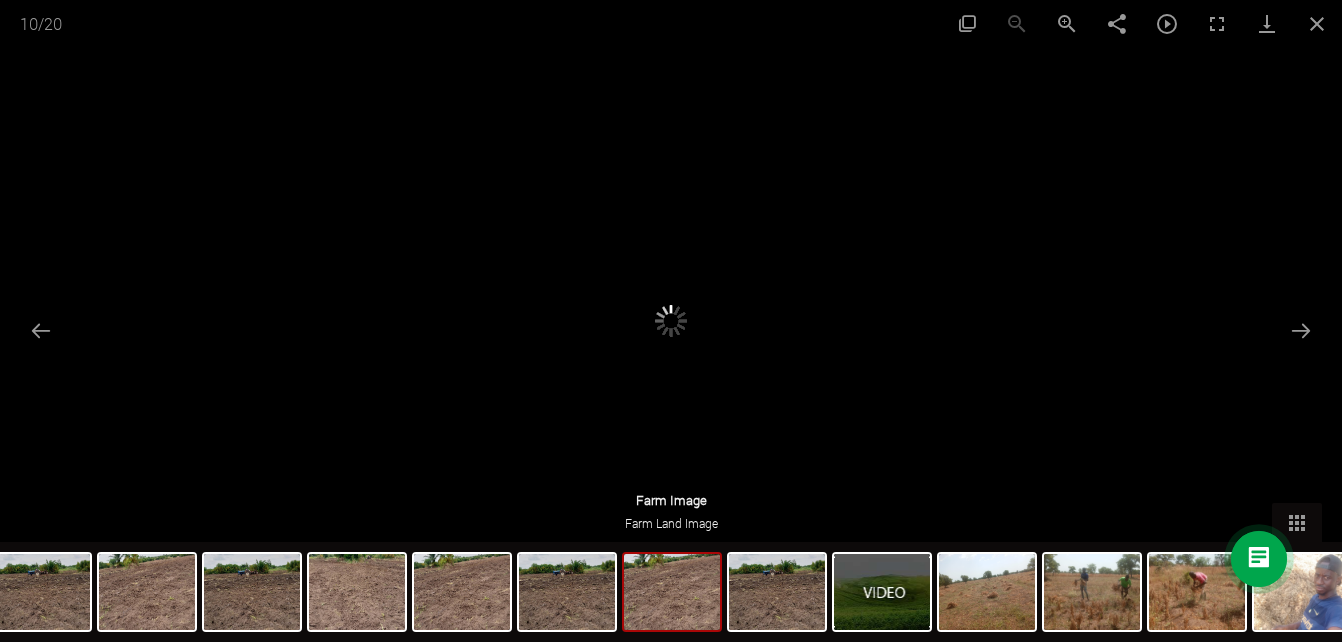 click at bounding box center [672, 592] 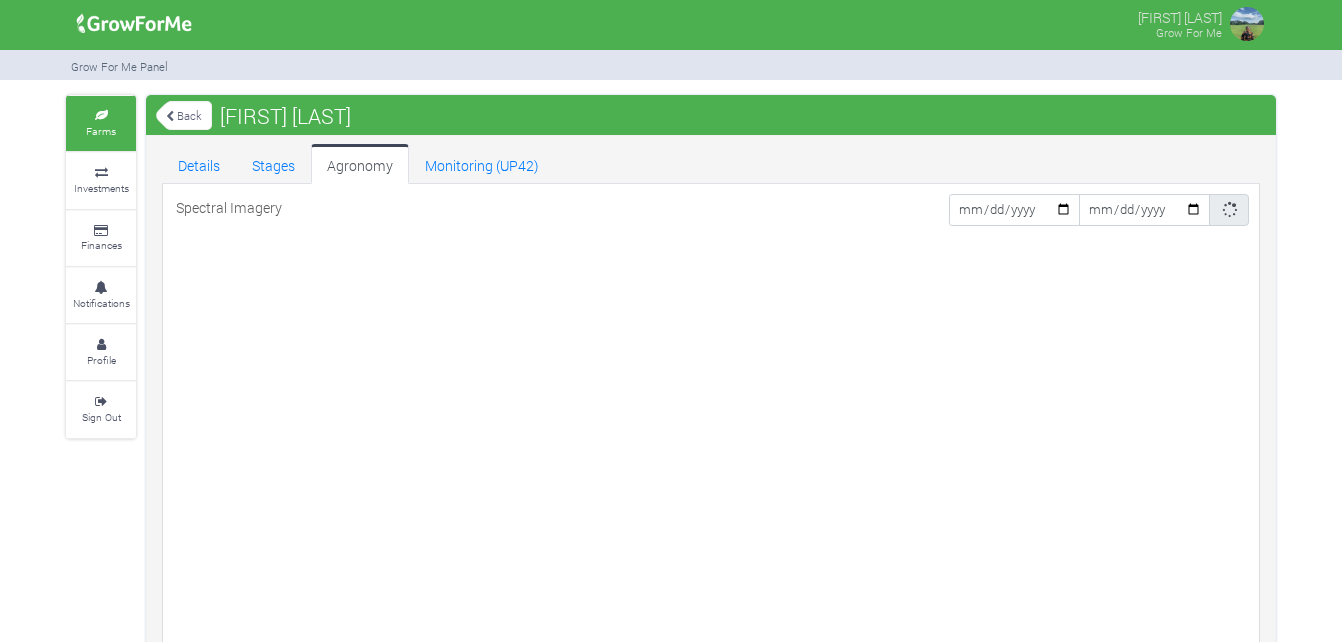 scroll, scrollTop: 0, scrollLeft: 0, axis: both 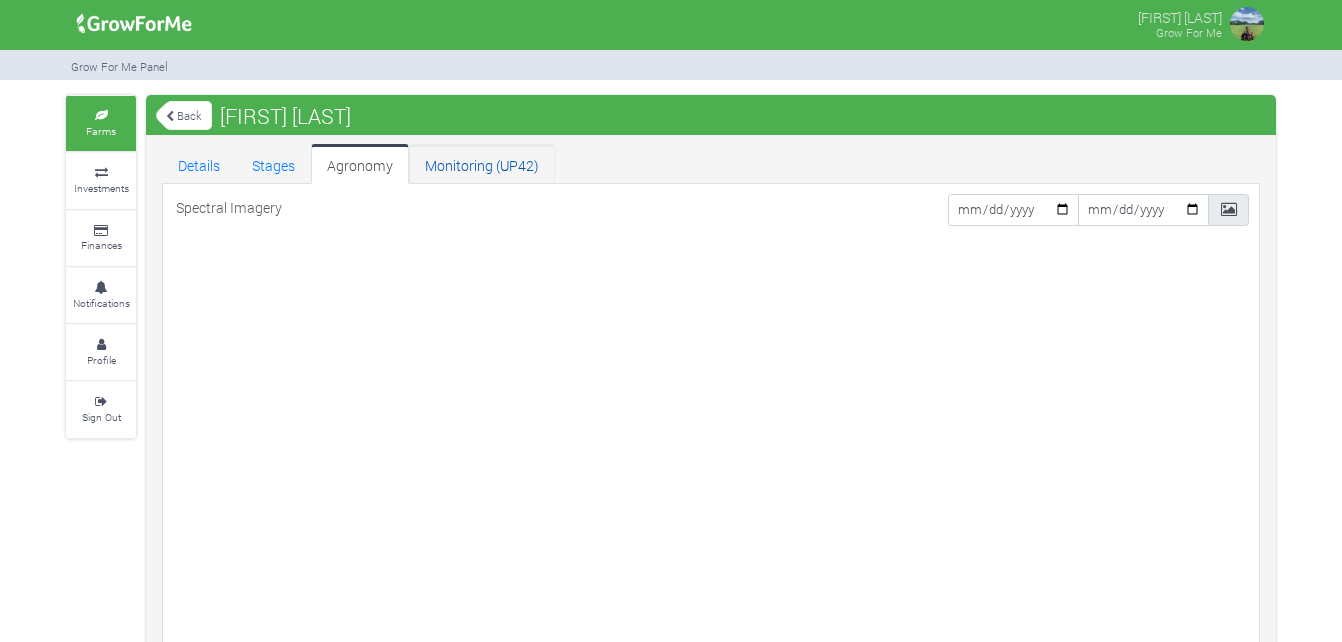 click on "Monitoring (UP42)" at bounding box center [482, 164] 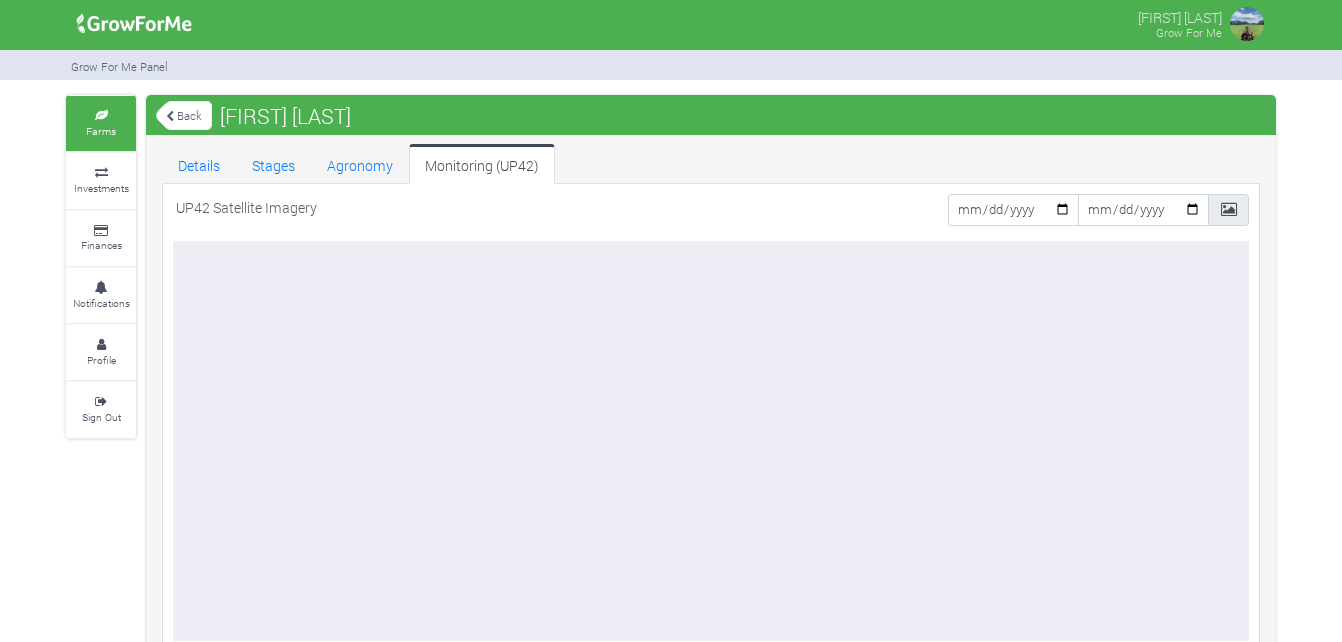 scroll, scrollTop: 0, scrollLeft: 0, axis: both 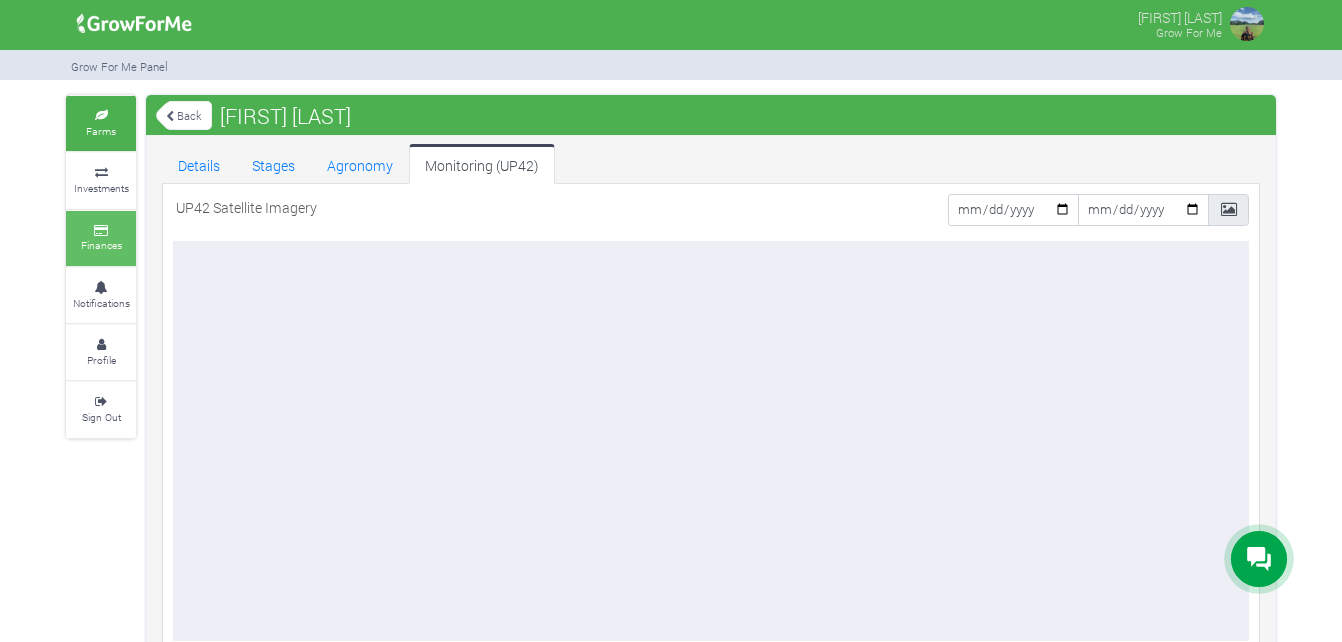 click on "Finances" at bounding box center [101, 245] 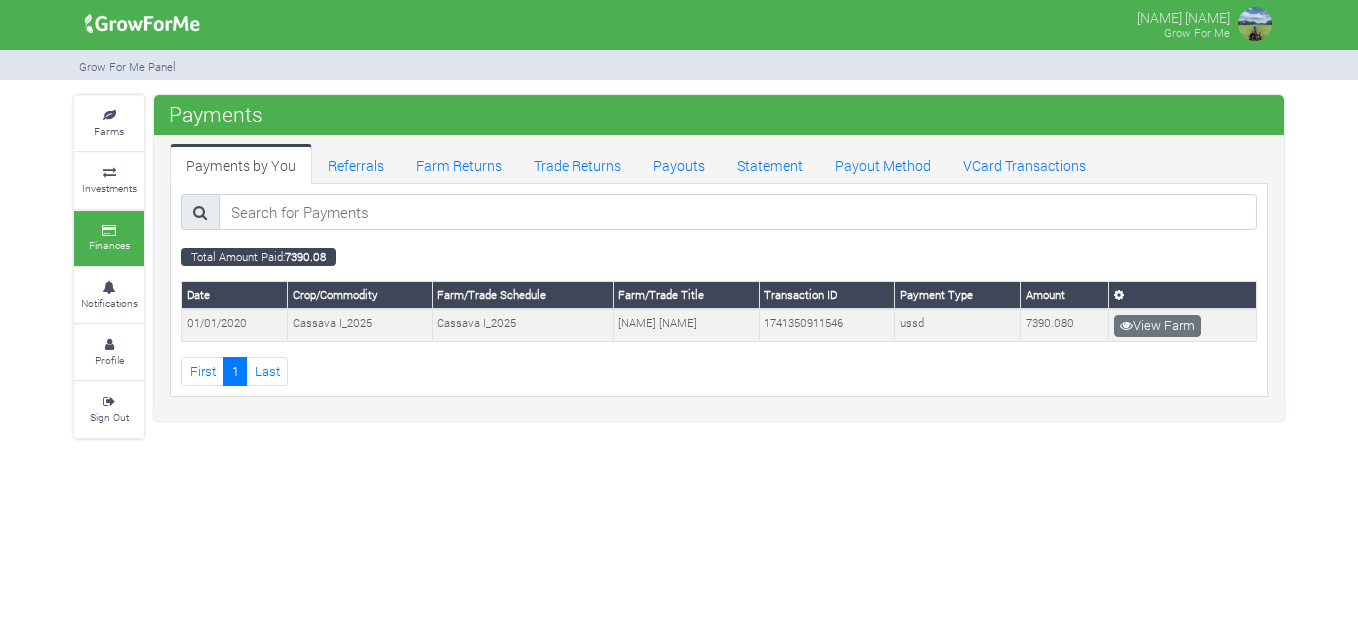 scroll, scrollTop: 0, scrollLeft: 0, axis: both 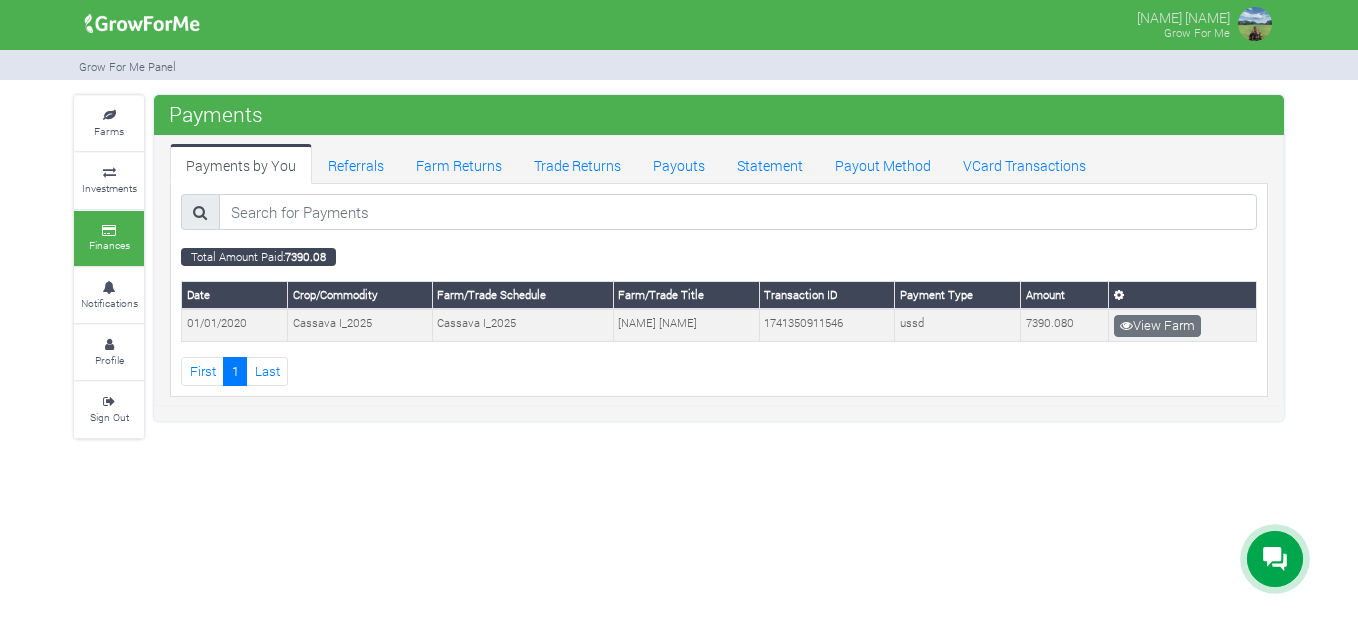 click at bounding box center [1183, 295] 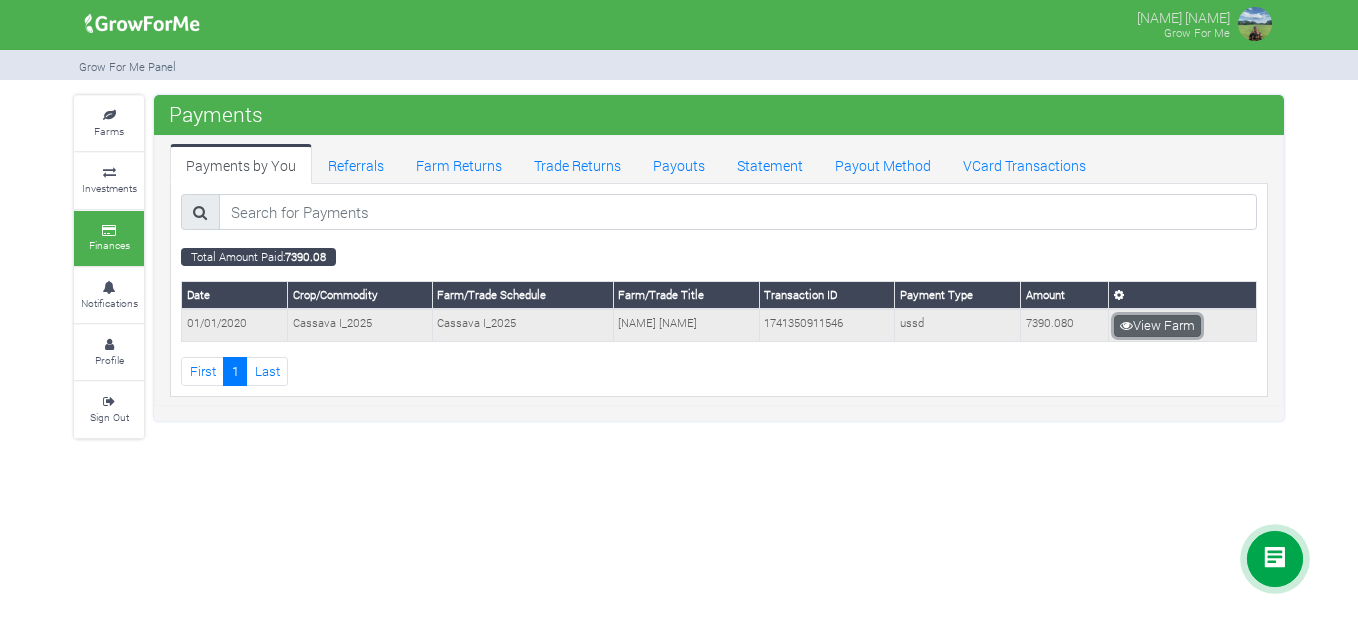 click on "View Farm" at bounding box center (1157, 326) 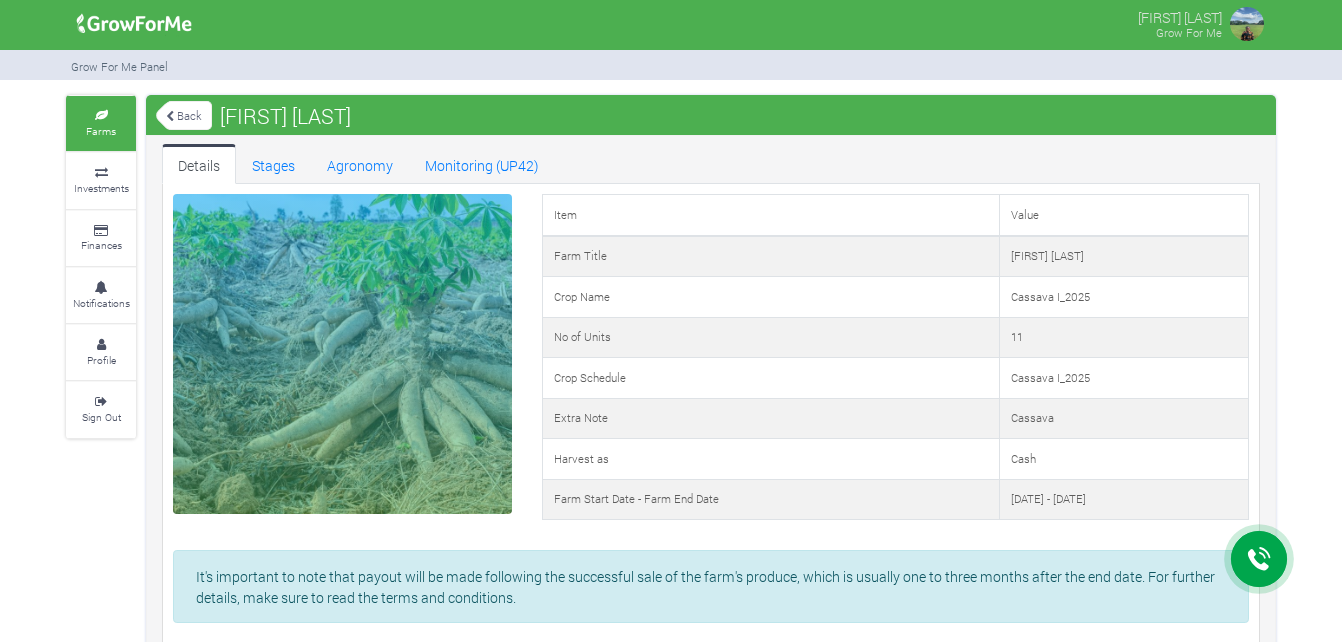 scroll, scrollTop: 0, scrollLeft: 0, axis: both 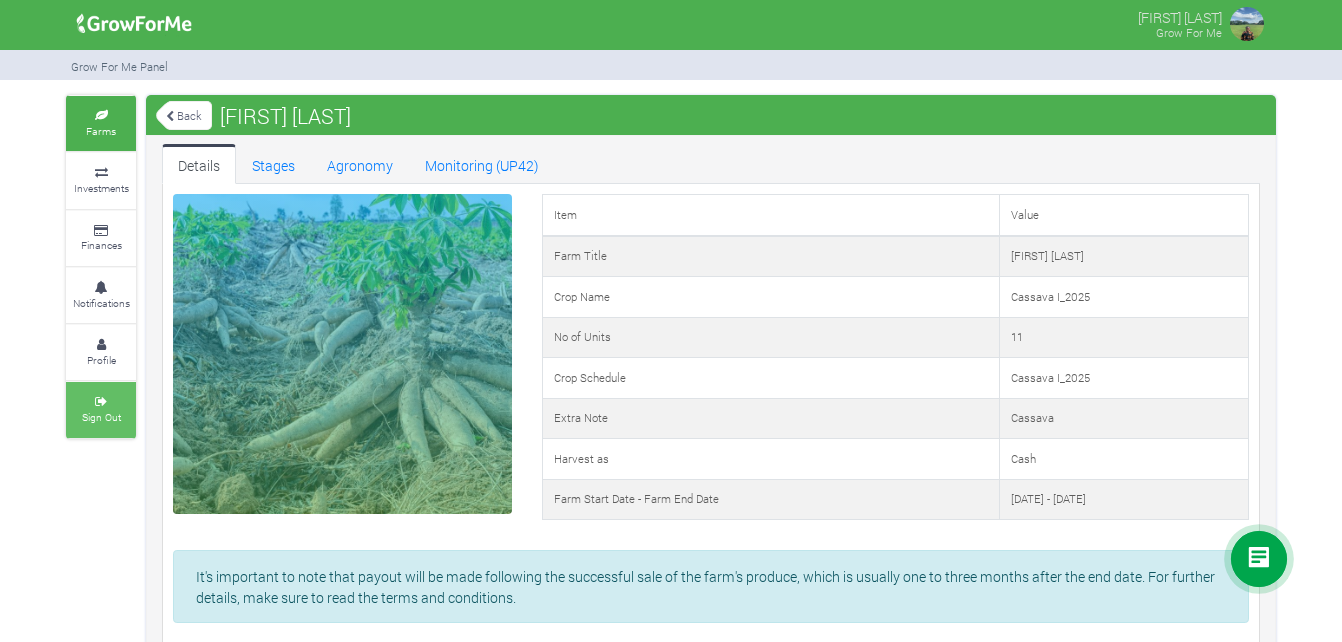 click on "Sign Out" at bounding box center (101, 409) 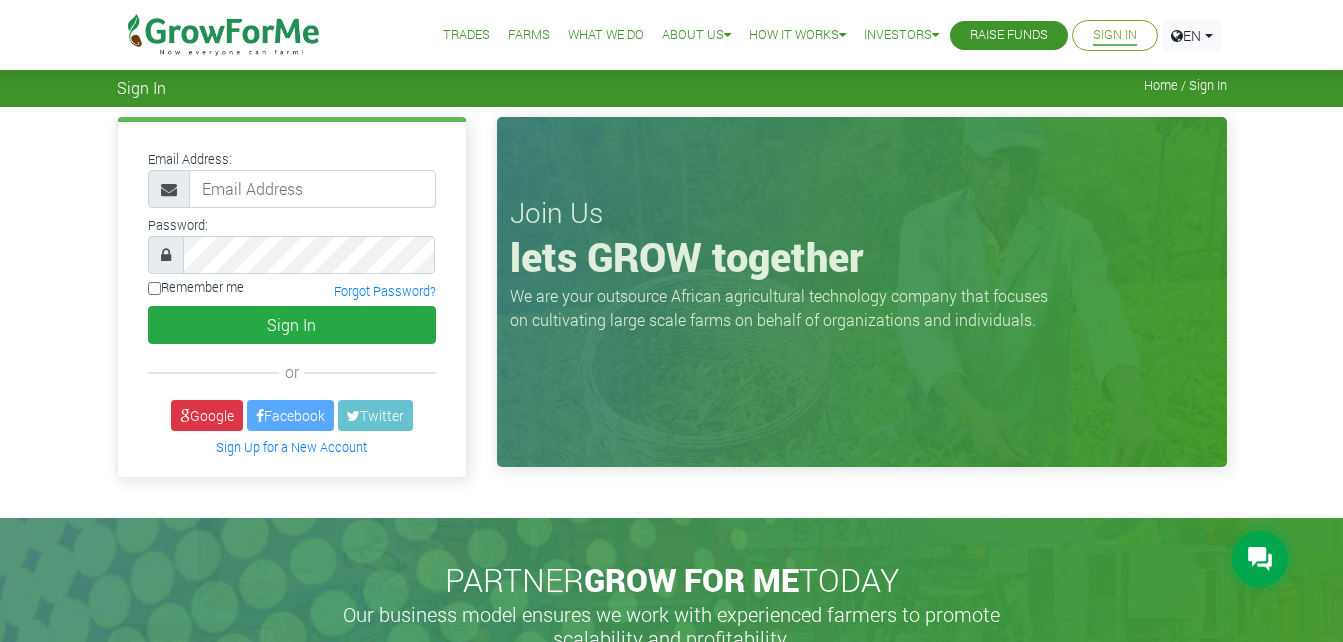 scroll, scrollTop: 0, scrollLeft: 0, axis: both 